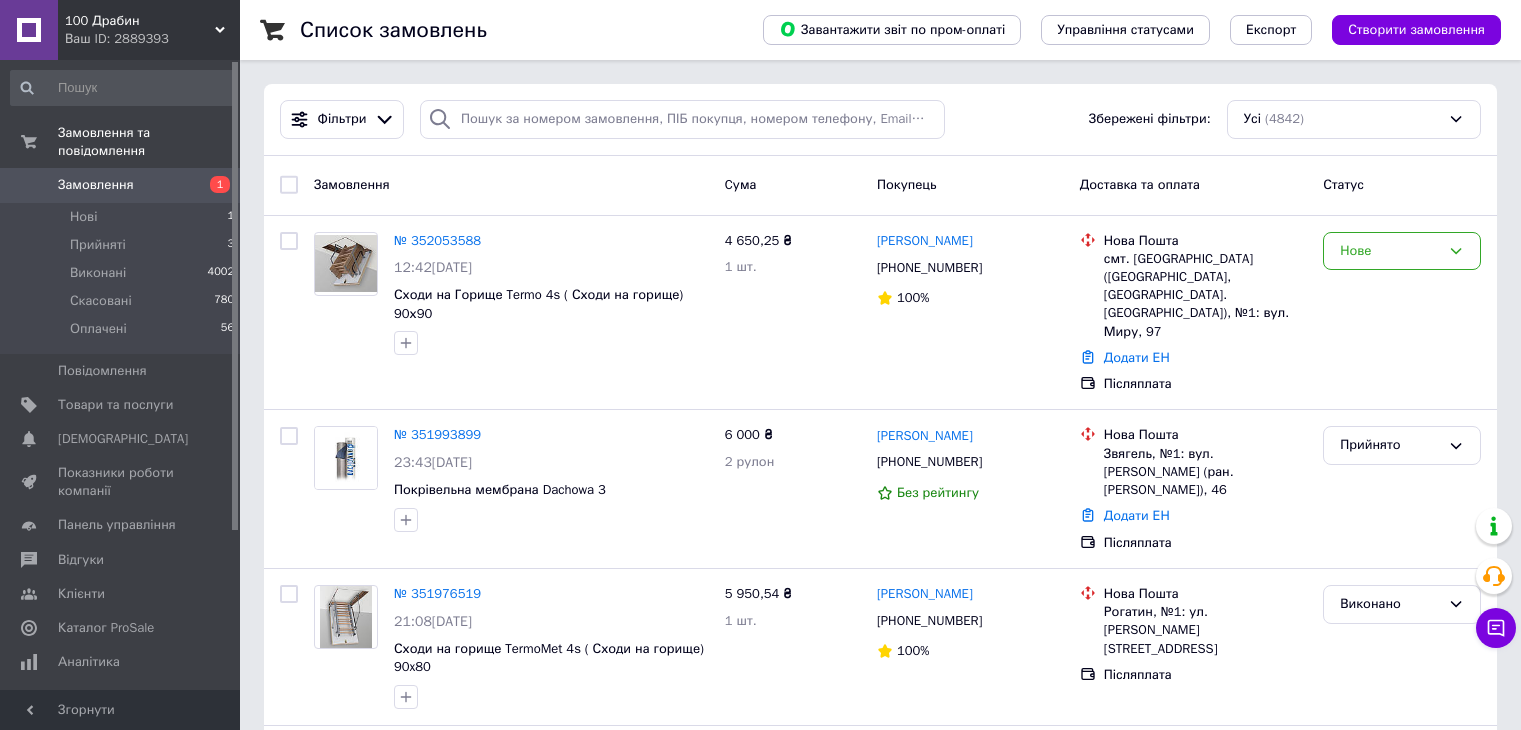 scroll, scrollTop: 0, scrollLeft: 0, axis: both 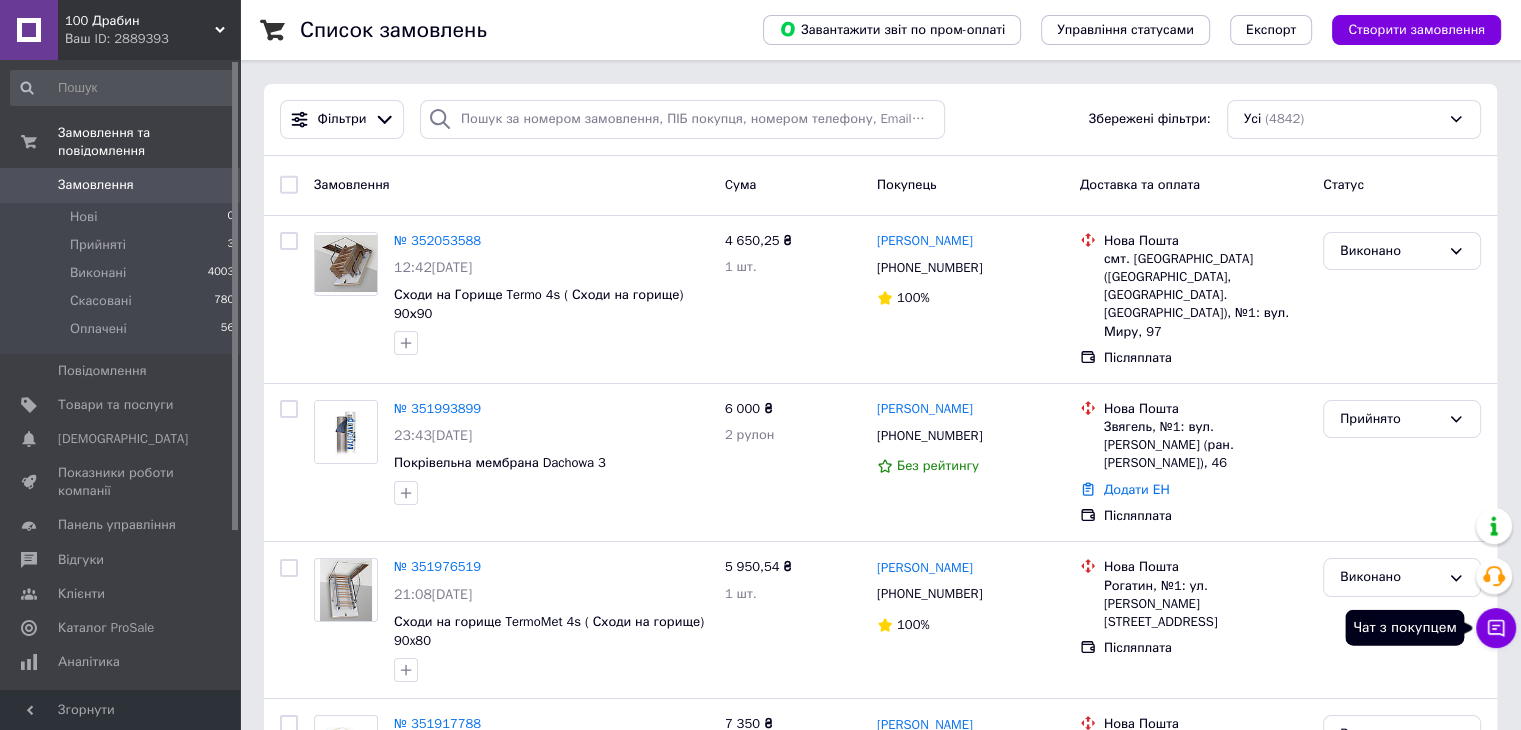 click 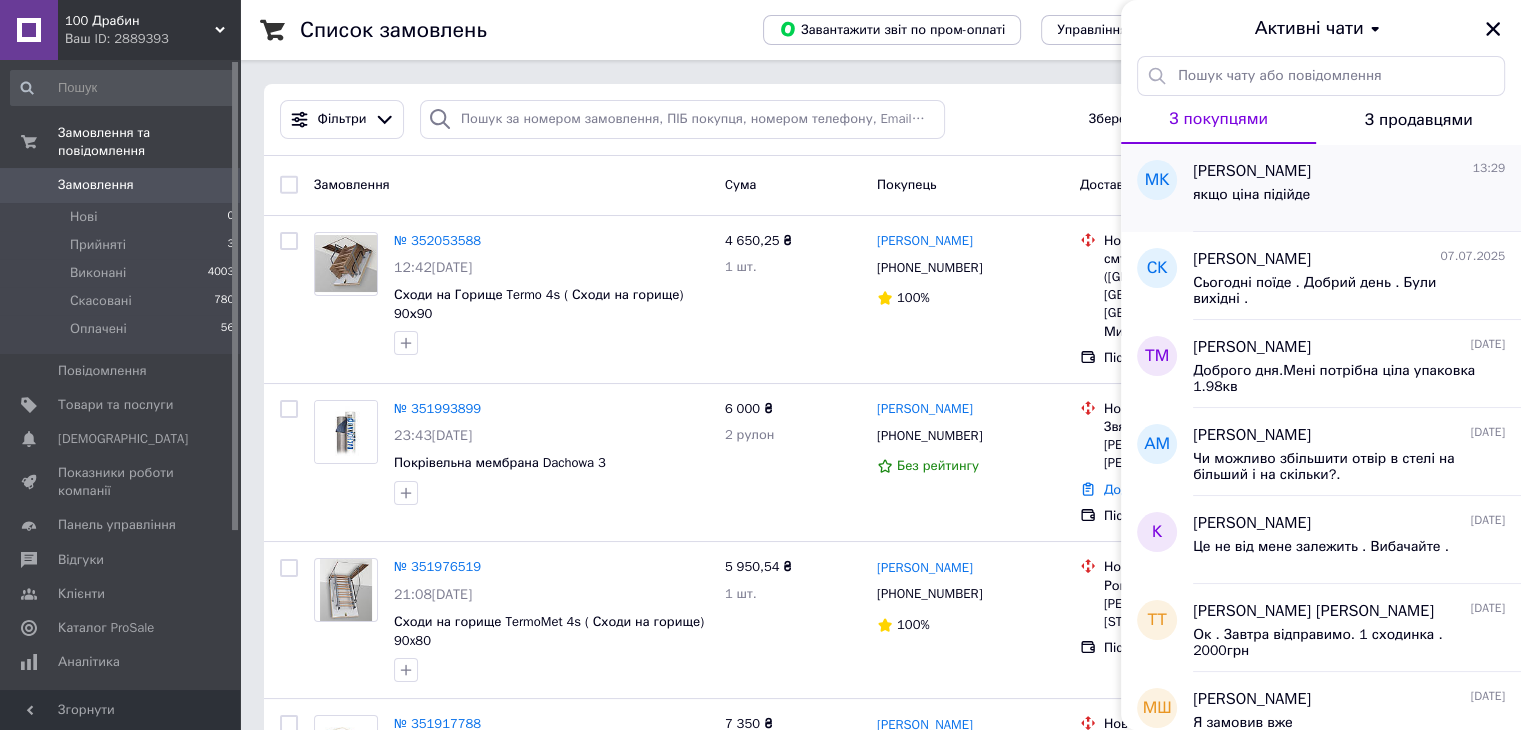click on "якщо ціна підійде" at bounding box center [1251, 195] 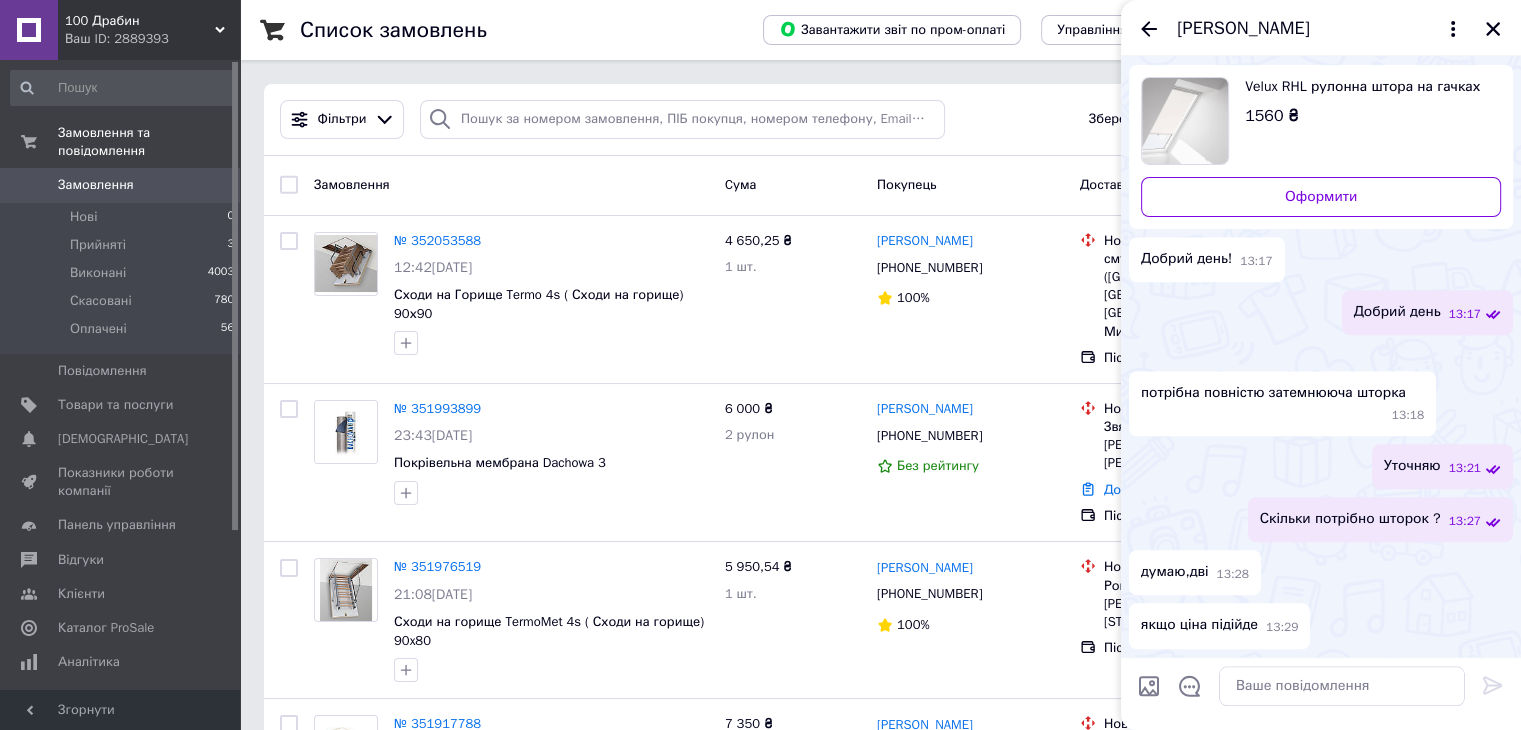 scroll, scrollTop: 2316, scrollLeft: 0, axis: vertical 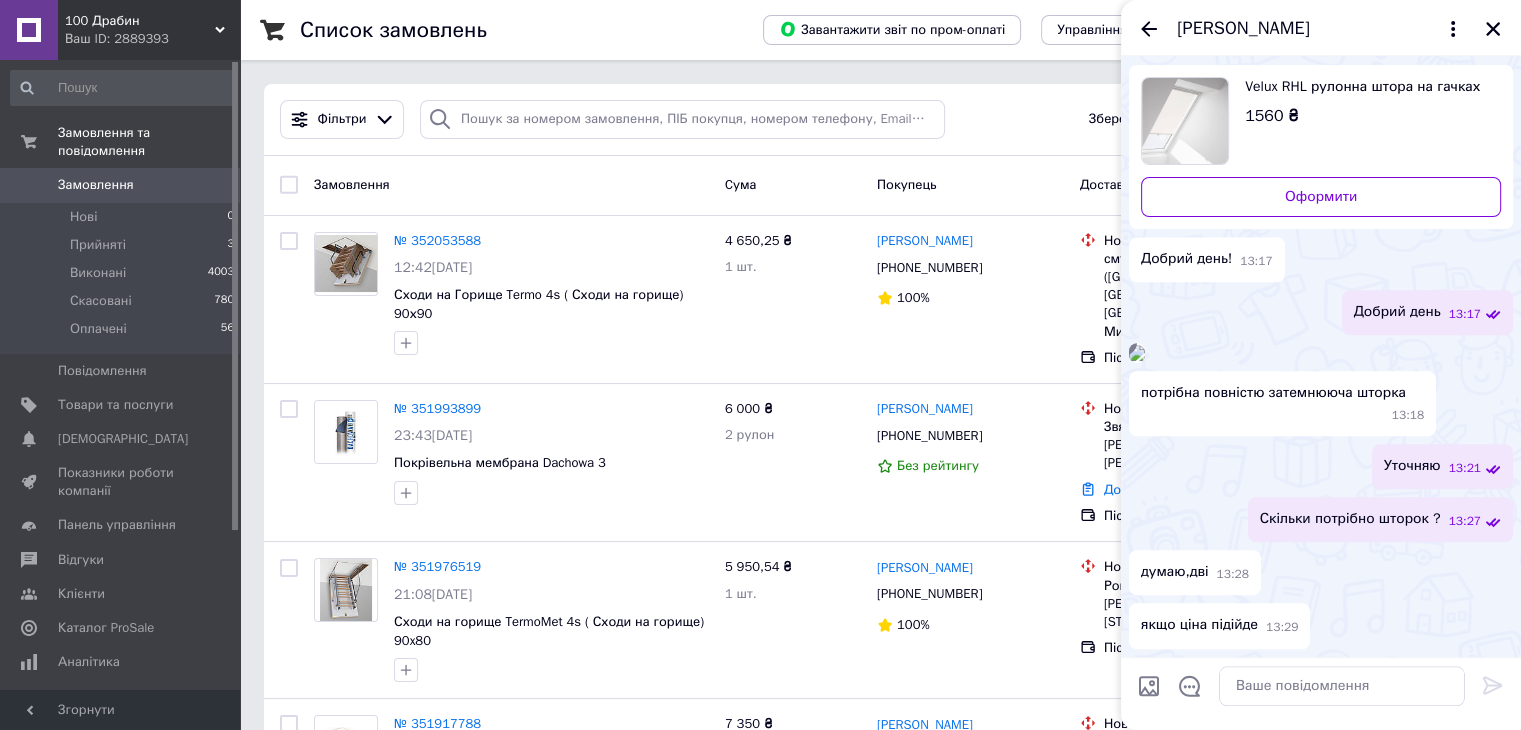 click at bounding box center (1137, 353) 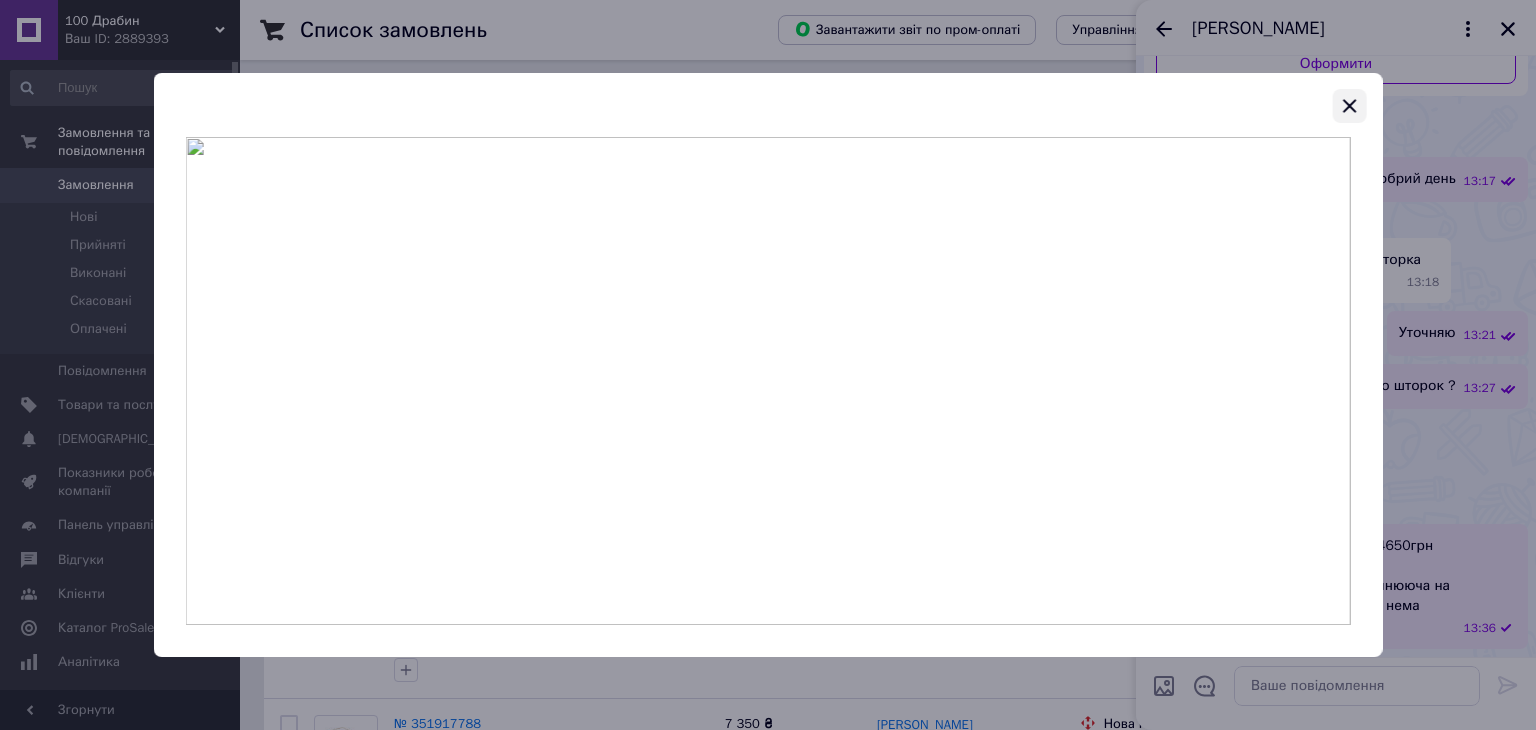 click 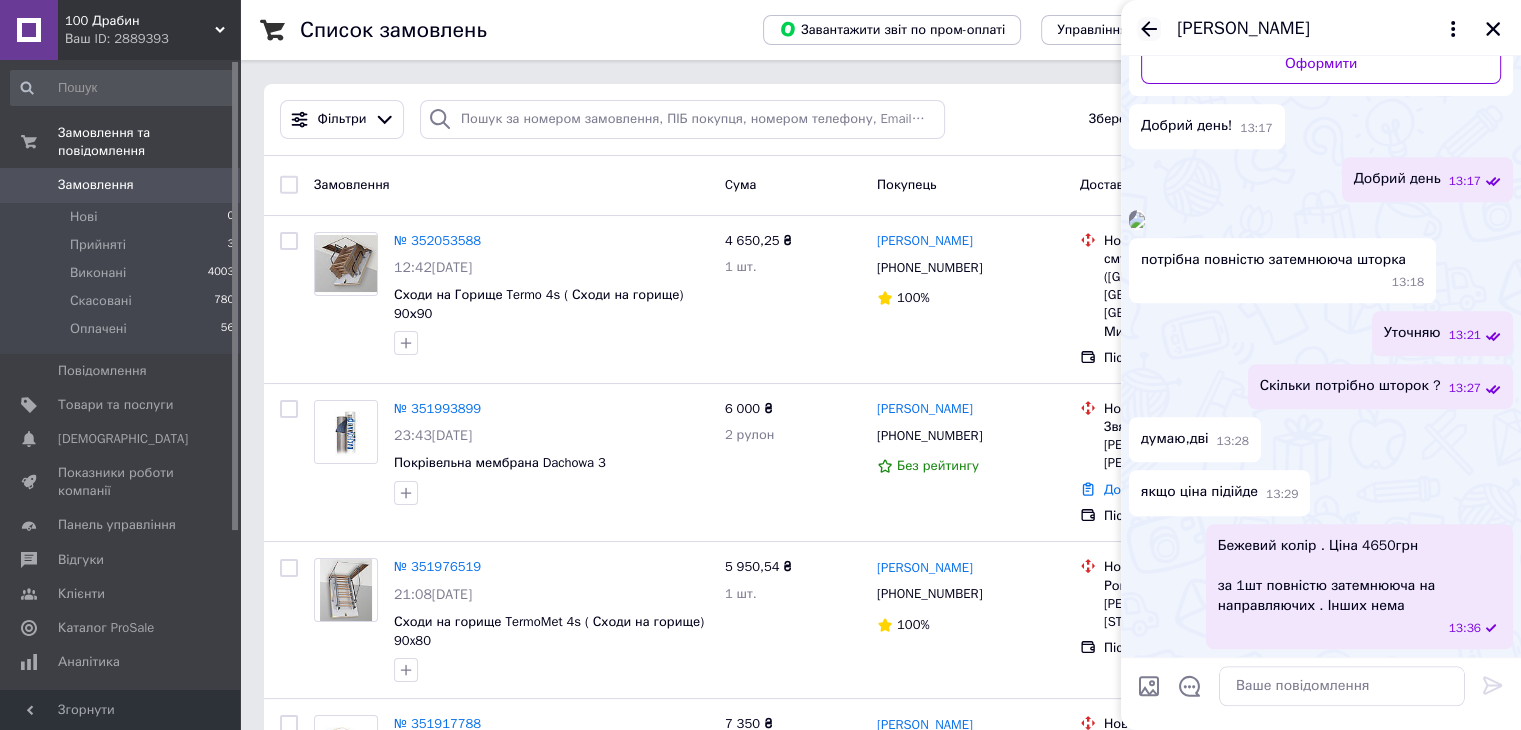 click 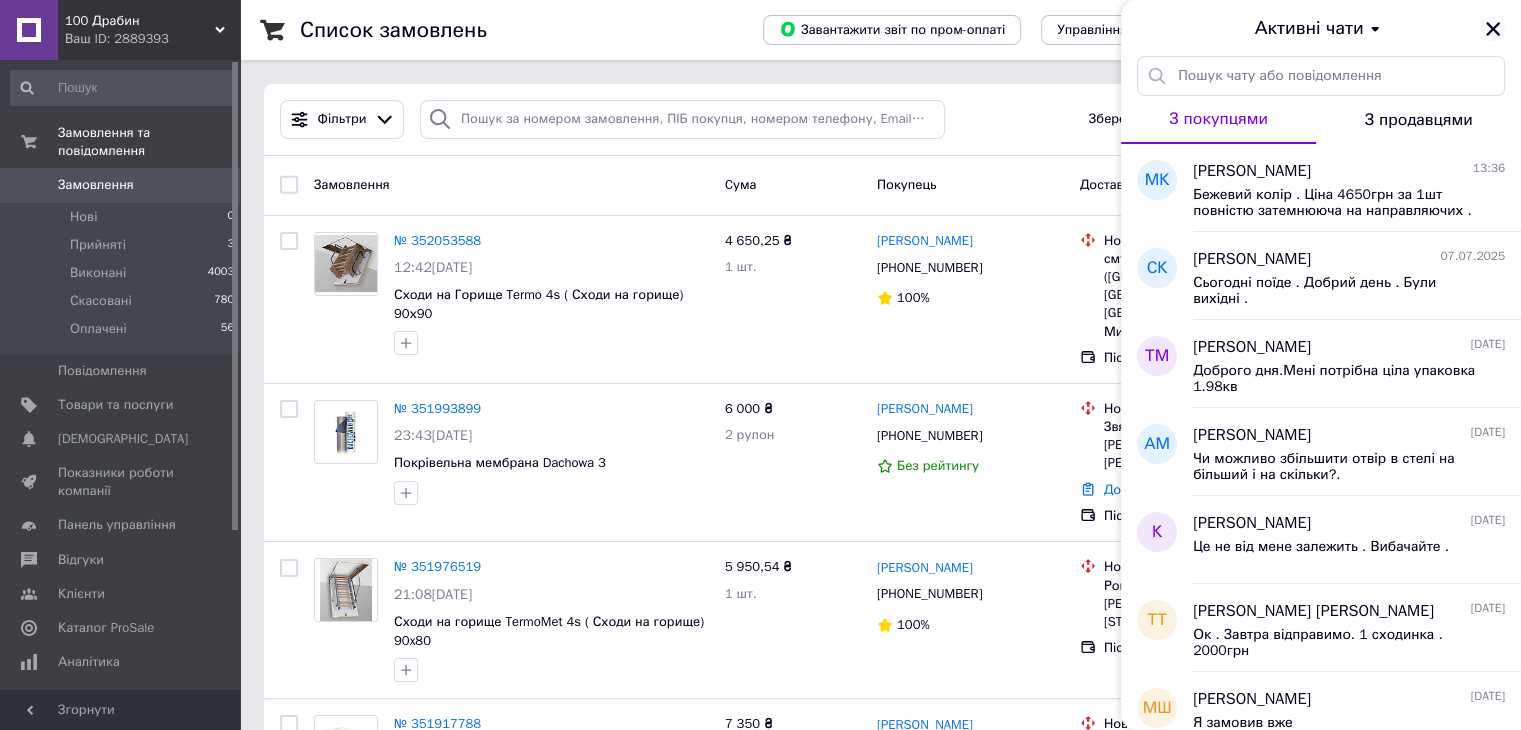 click 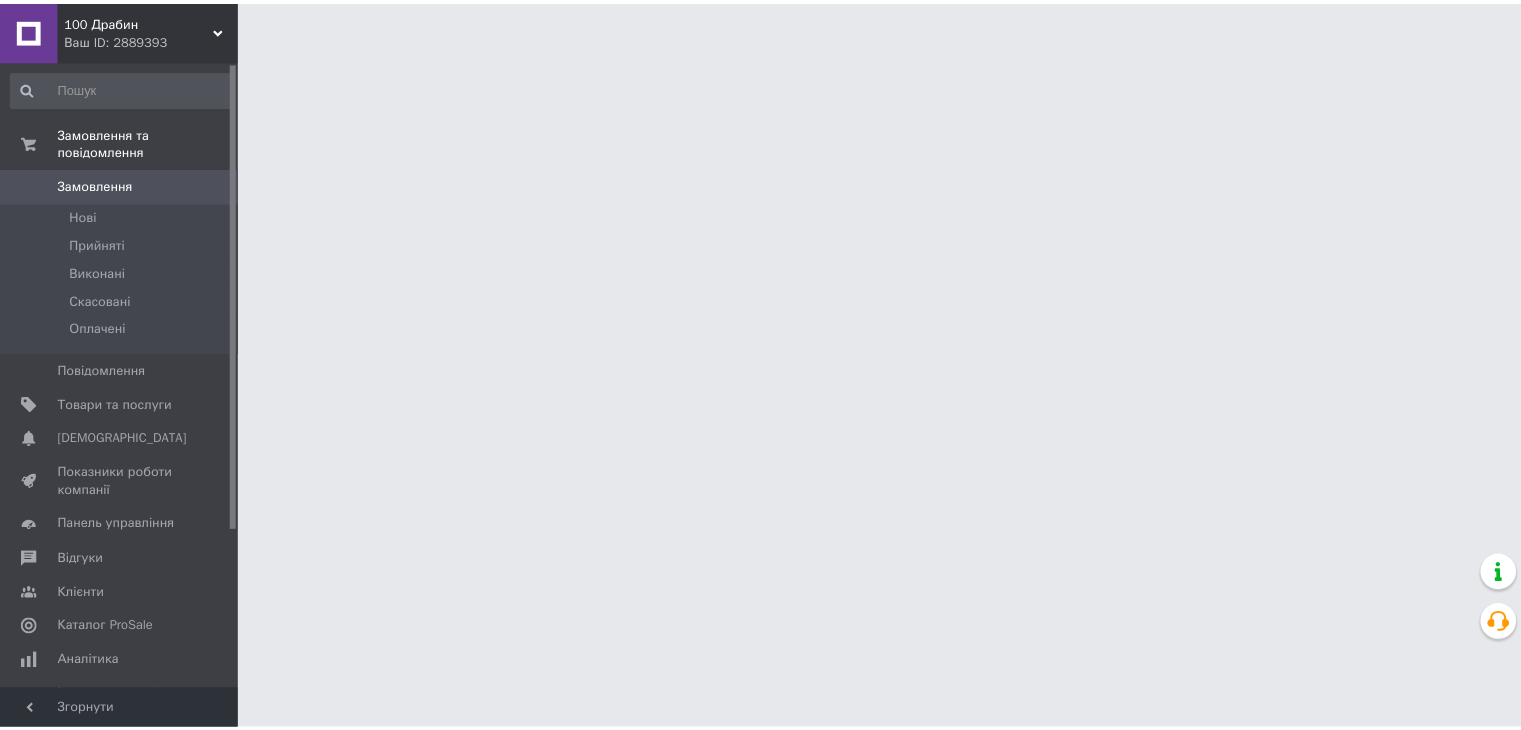 scroll, scrollTop: 0, scrollLeft: 0, axis: both 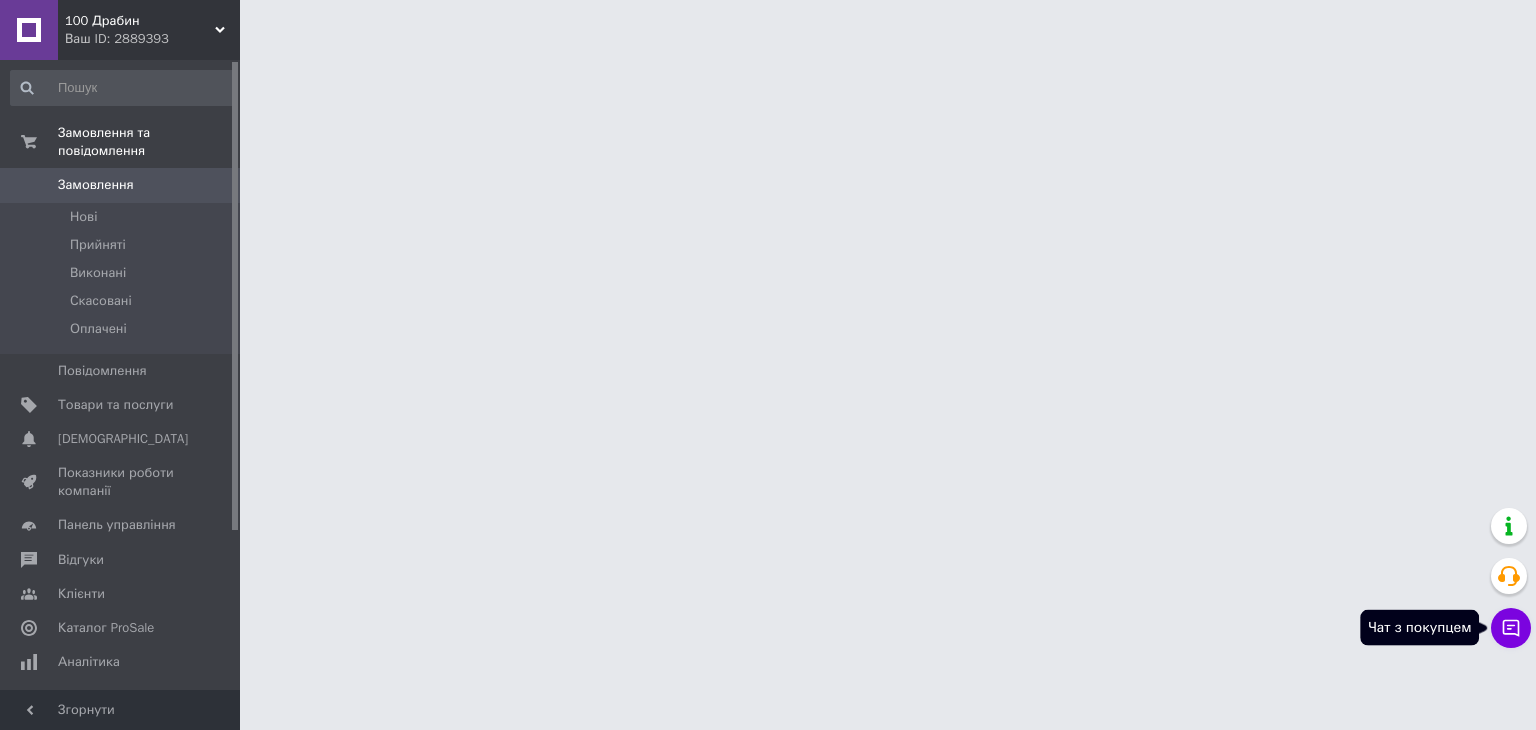 click 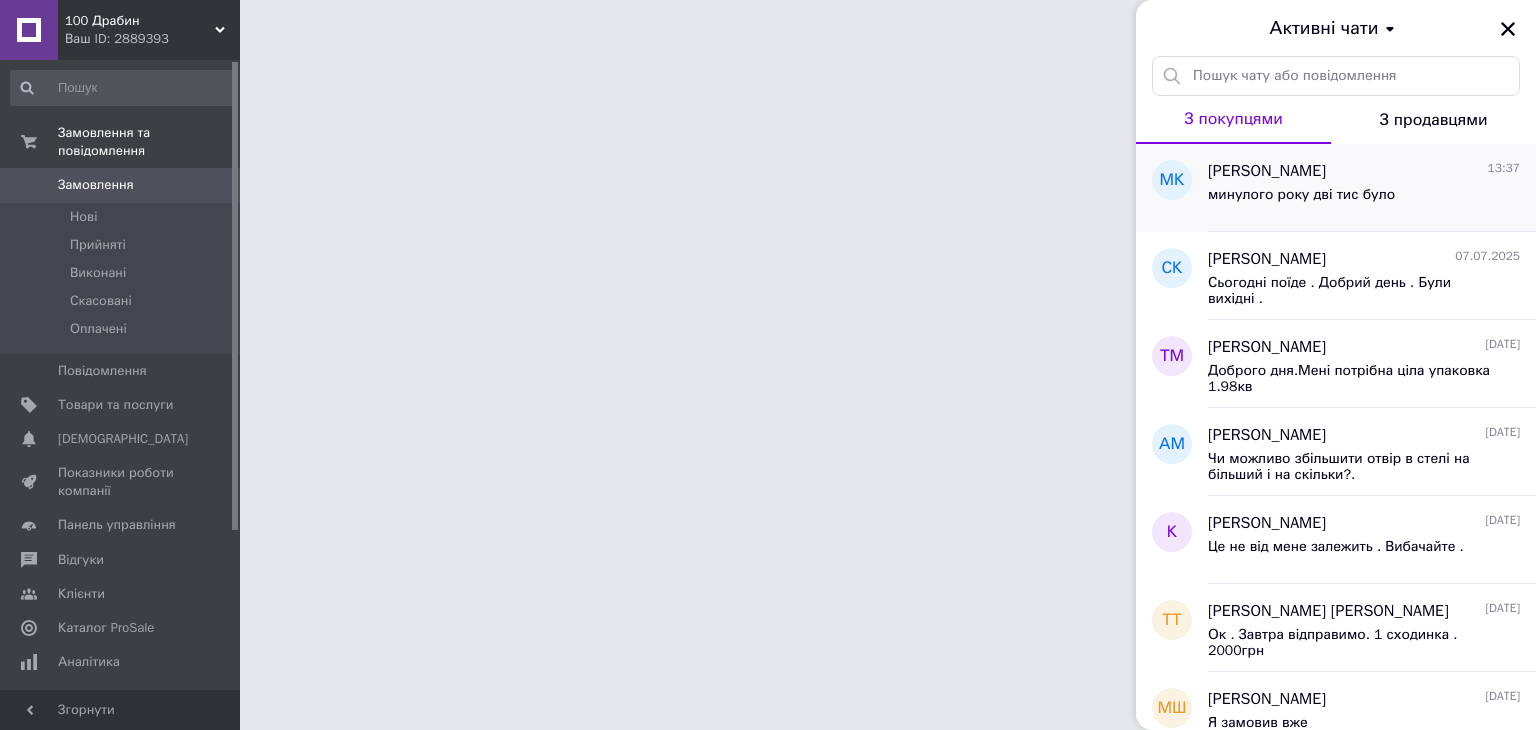 click on "минулого року дві тис було" at bounding box center [1301, 195] 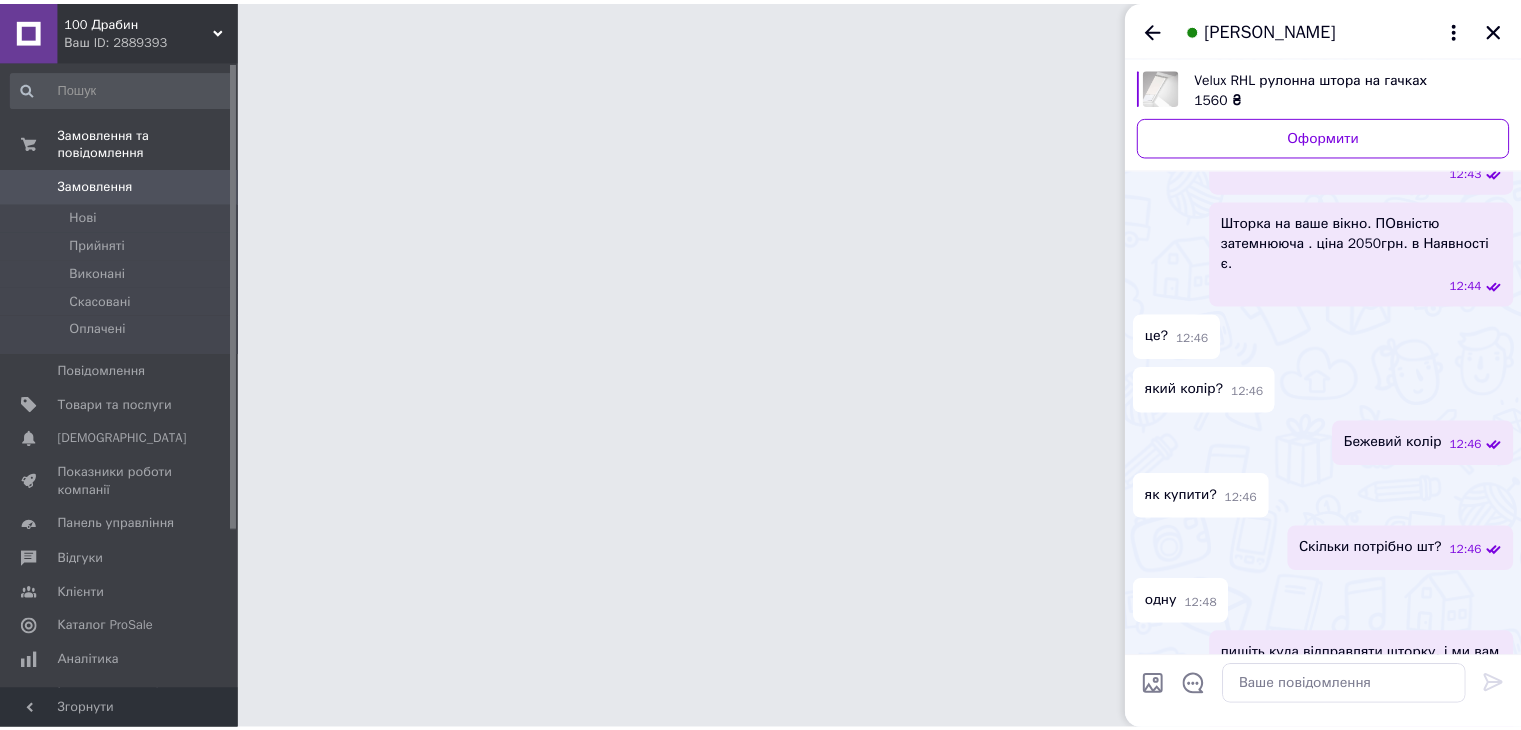 scroll, scrollTop: 1986, scrollLeft: 0, axis: vertical 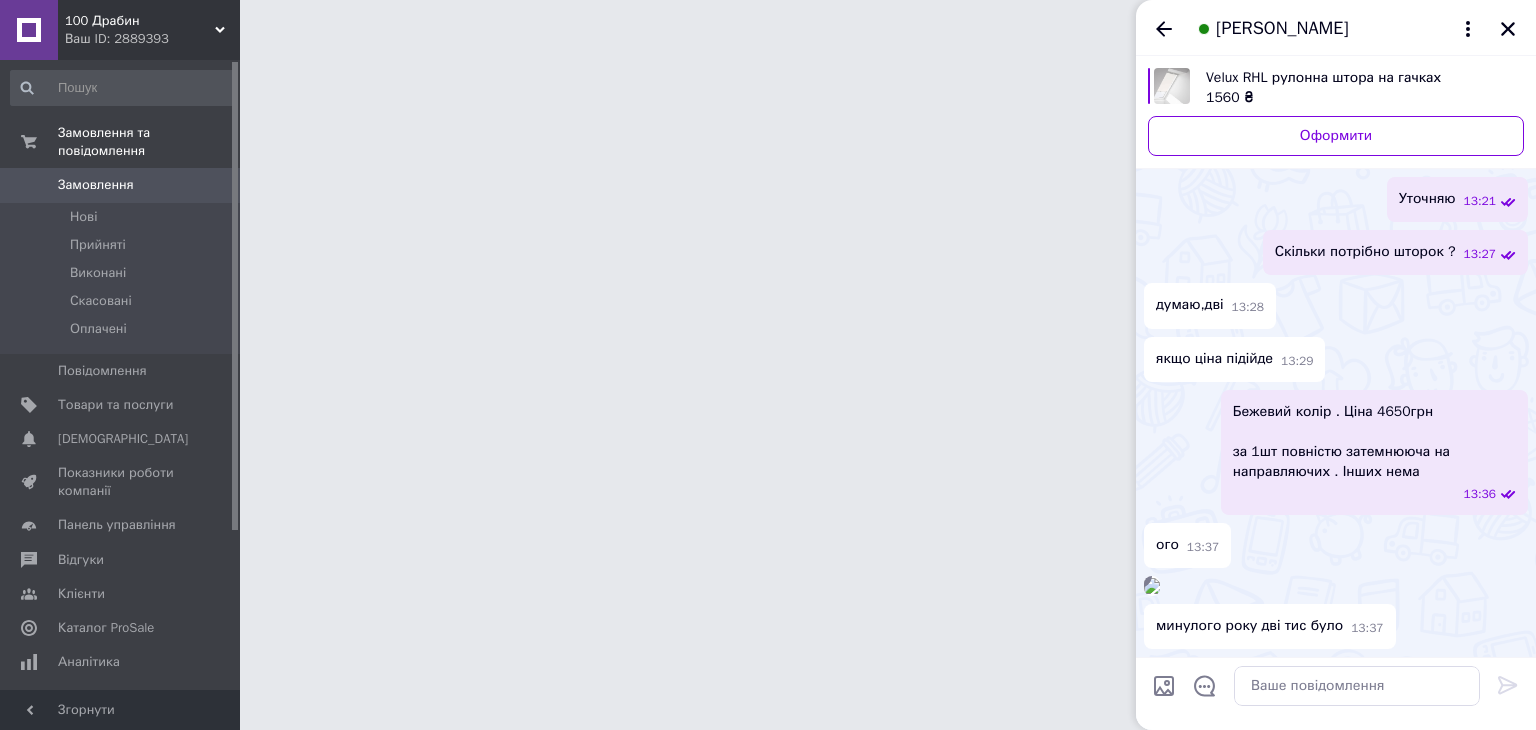 click at bounding box center [1152, 586] 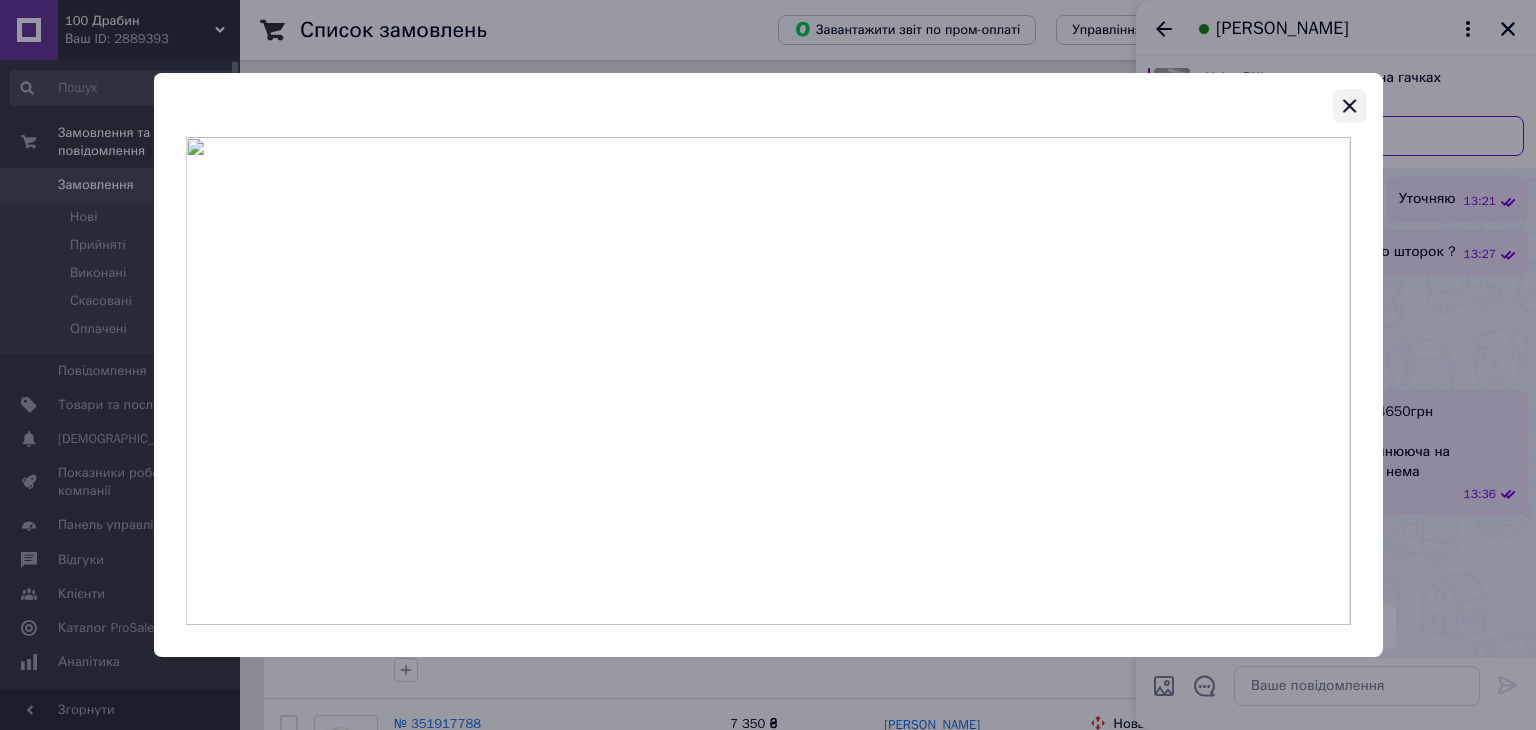 click 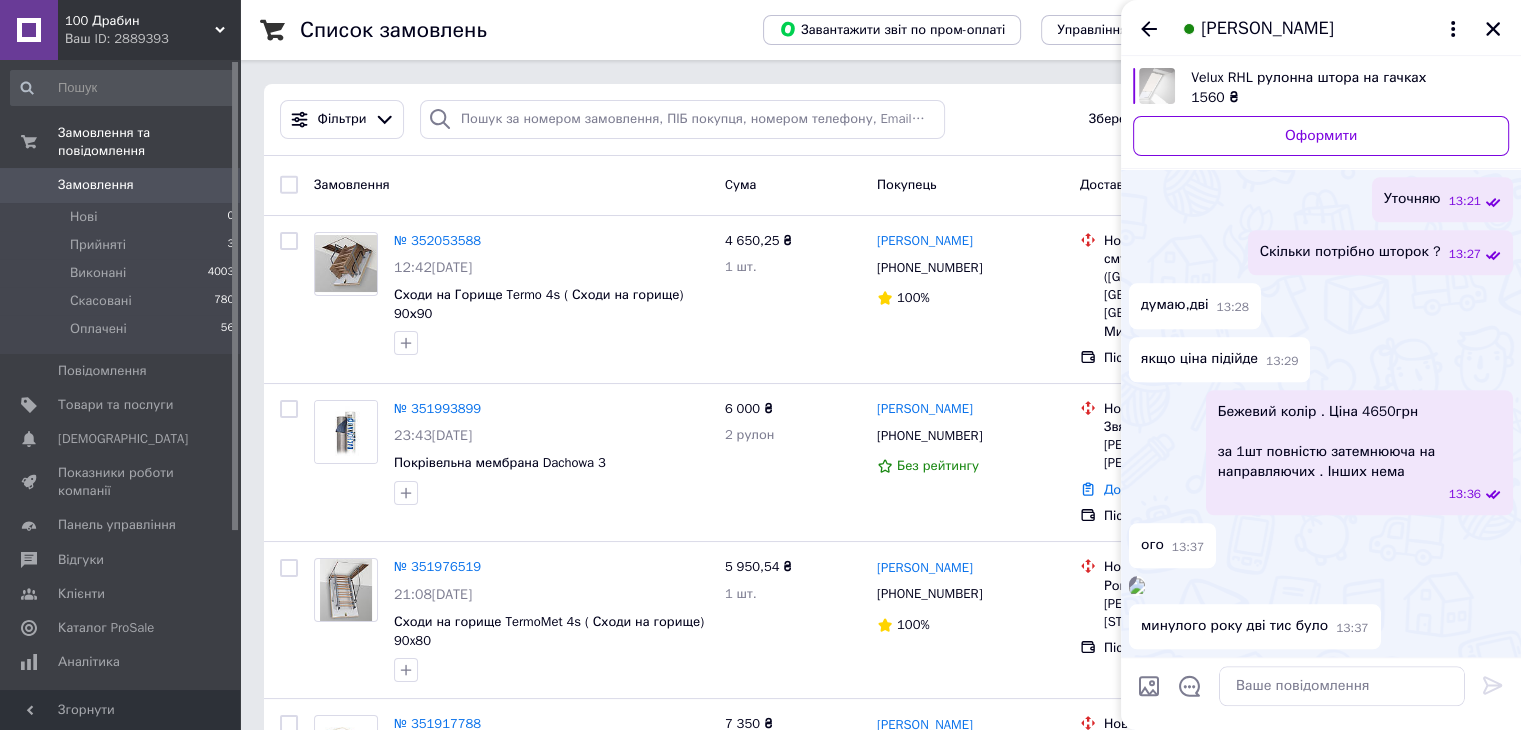 scroll, scrollTop: 2110, scrollLeft: 0, axis: vertical 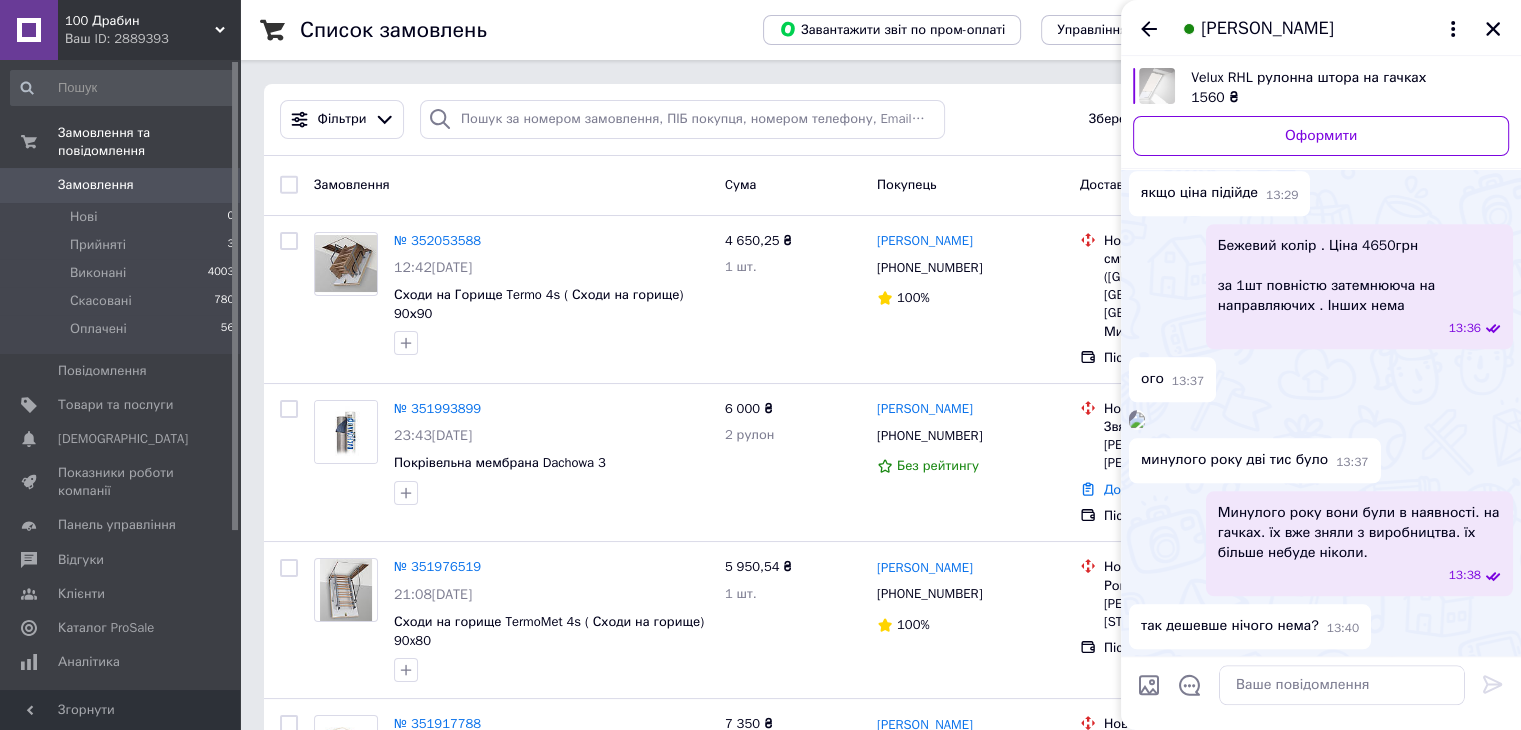click on "13:37" at bounding box center [1321, 420] 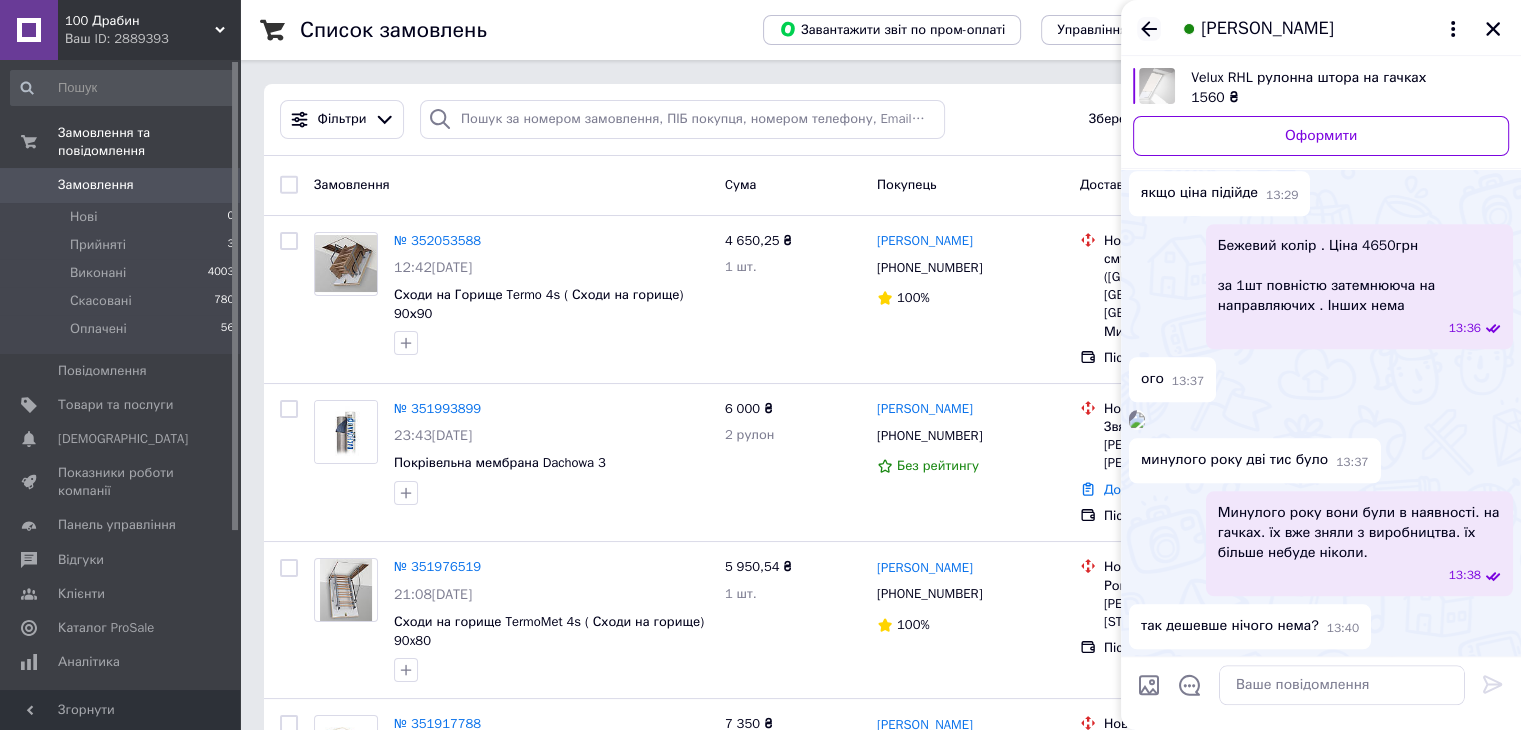 click 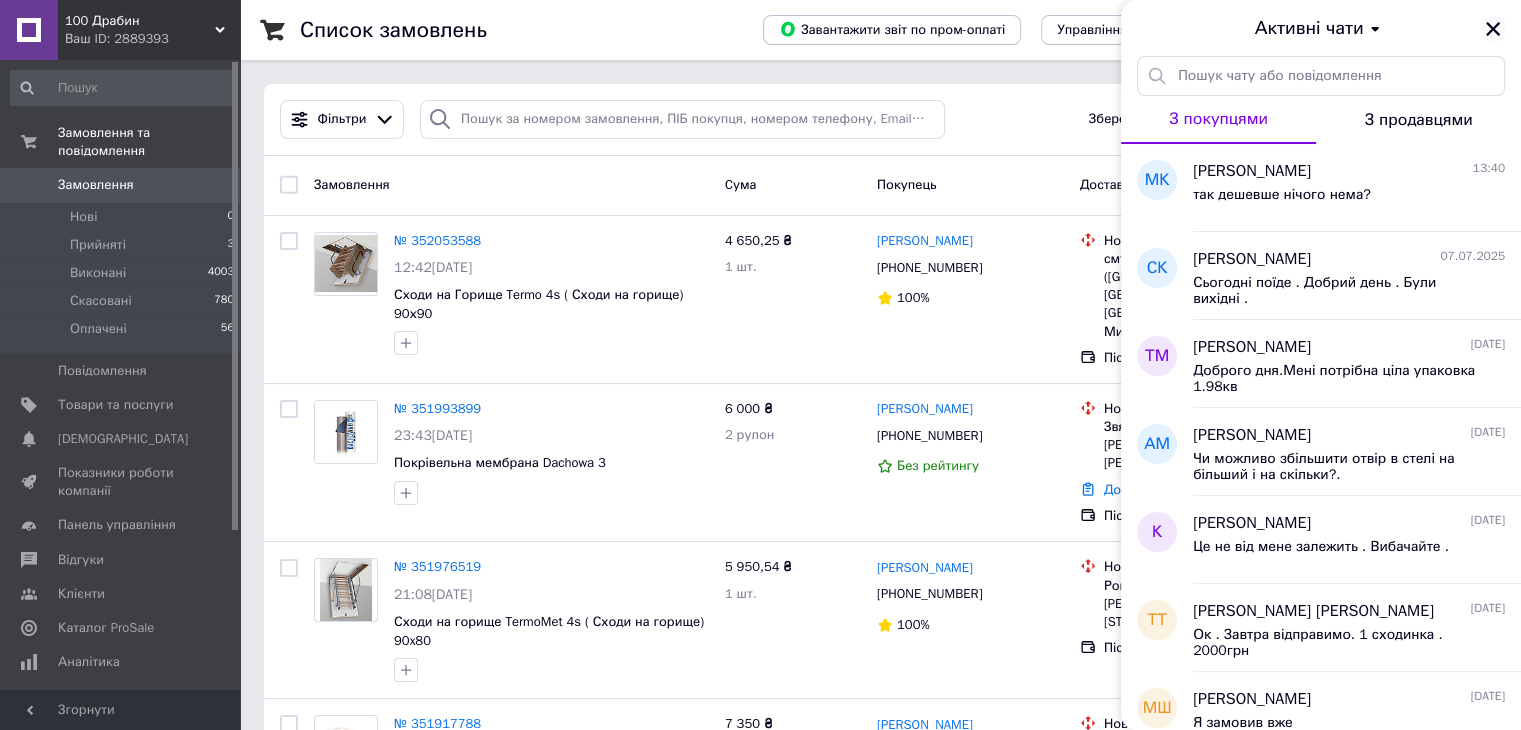 click 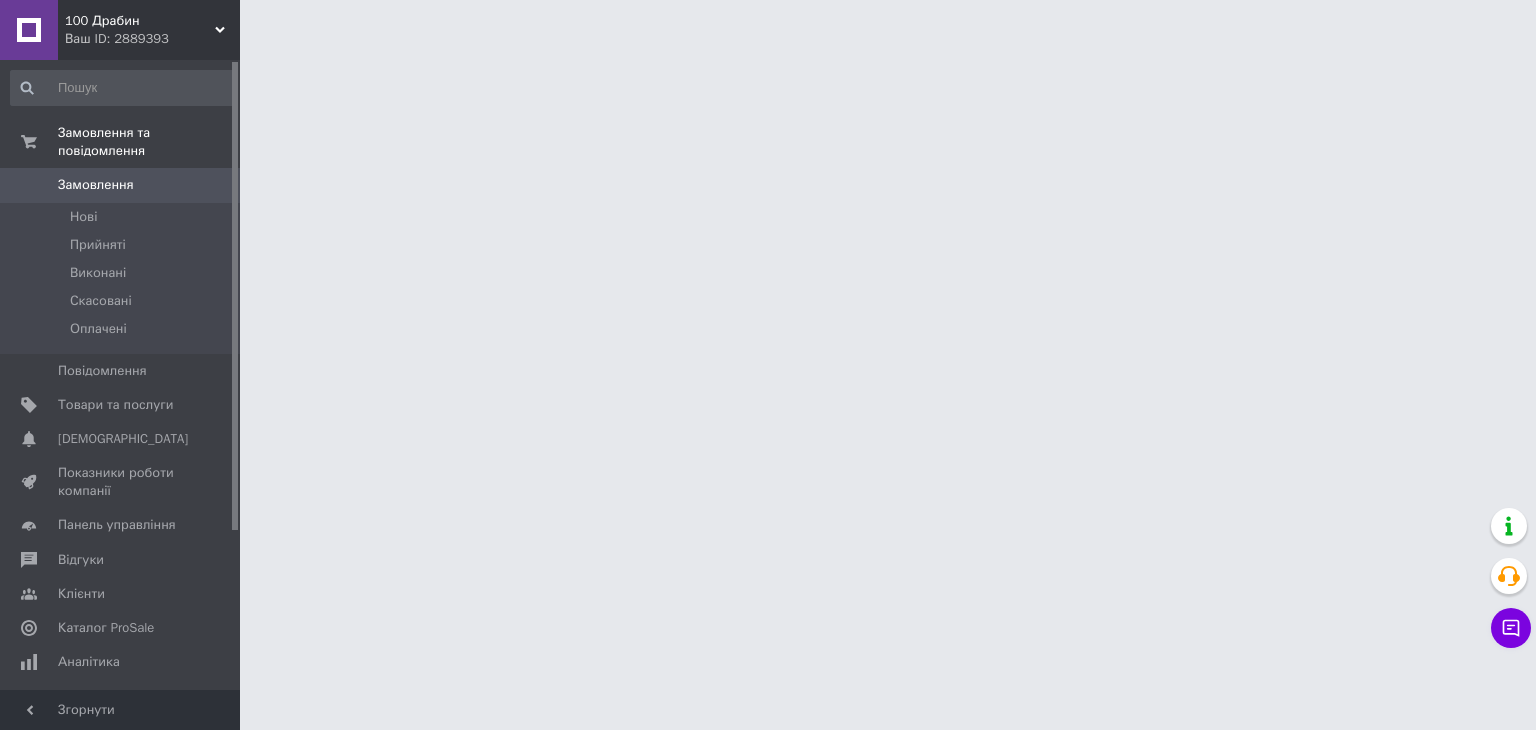 scroll, scrollTop: 0, scrollLeft: 0, axis: both 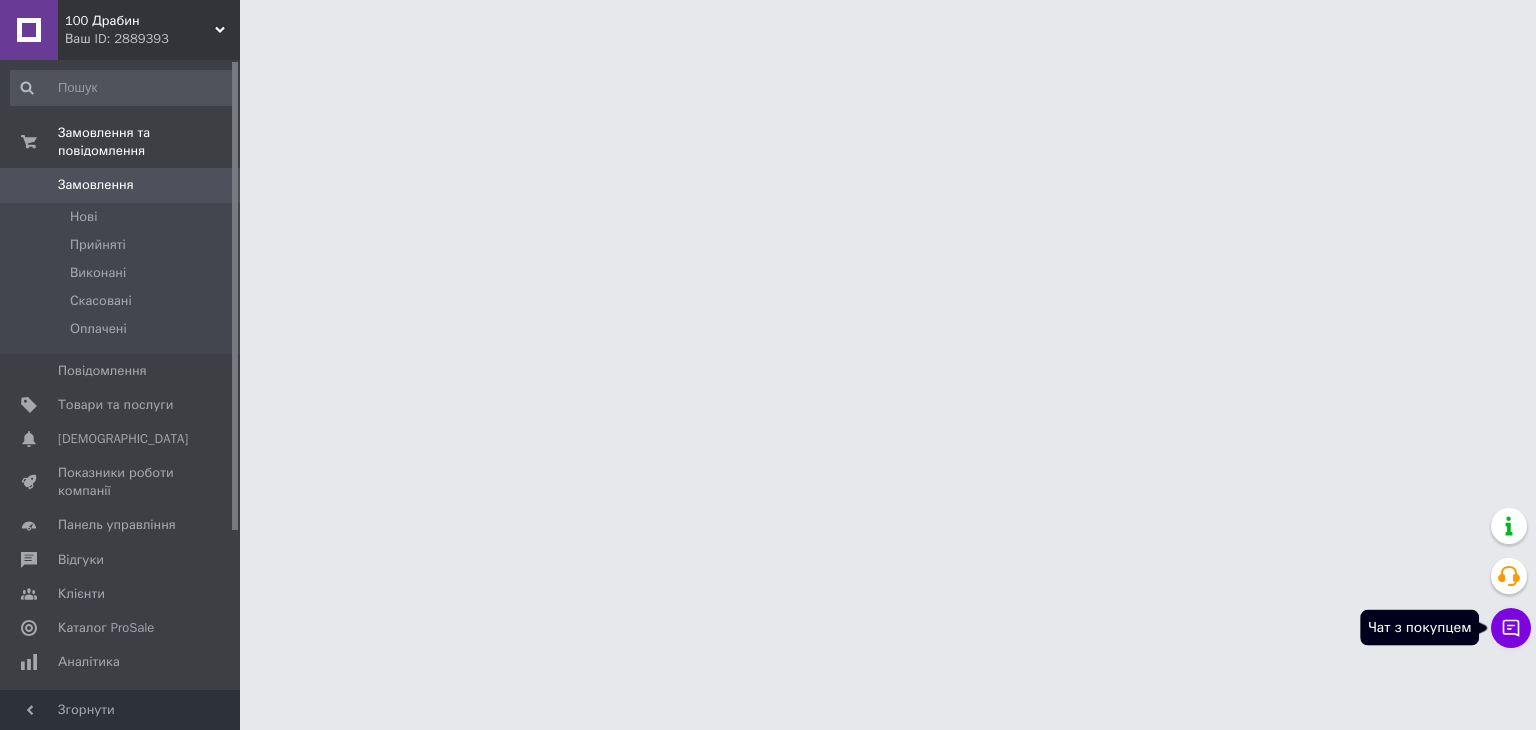 click on "Чат з покупцем" at bounding box center [1511, 628] 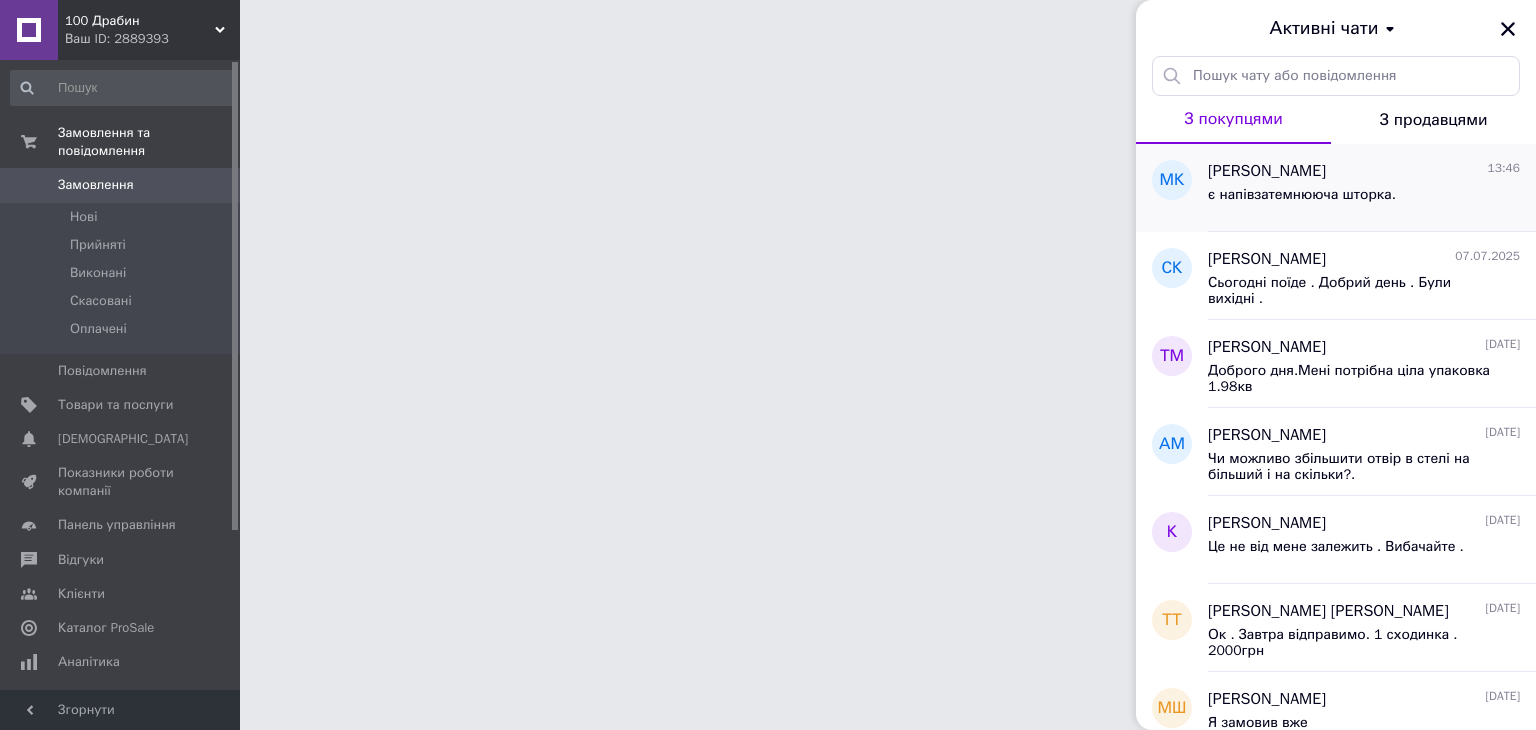 click on "є напівзатемнююча шторка." at bounding box center (1302, 195) 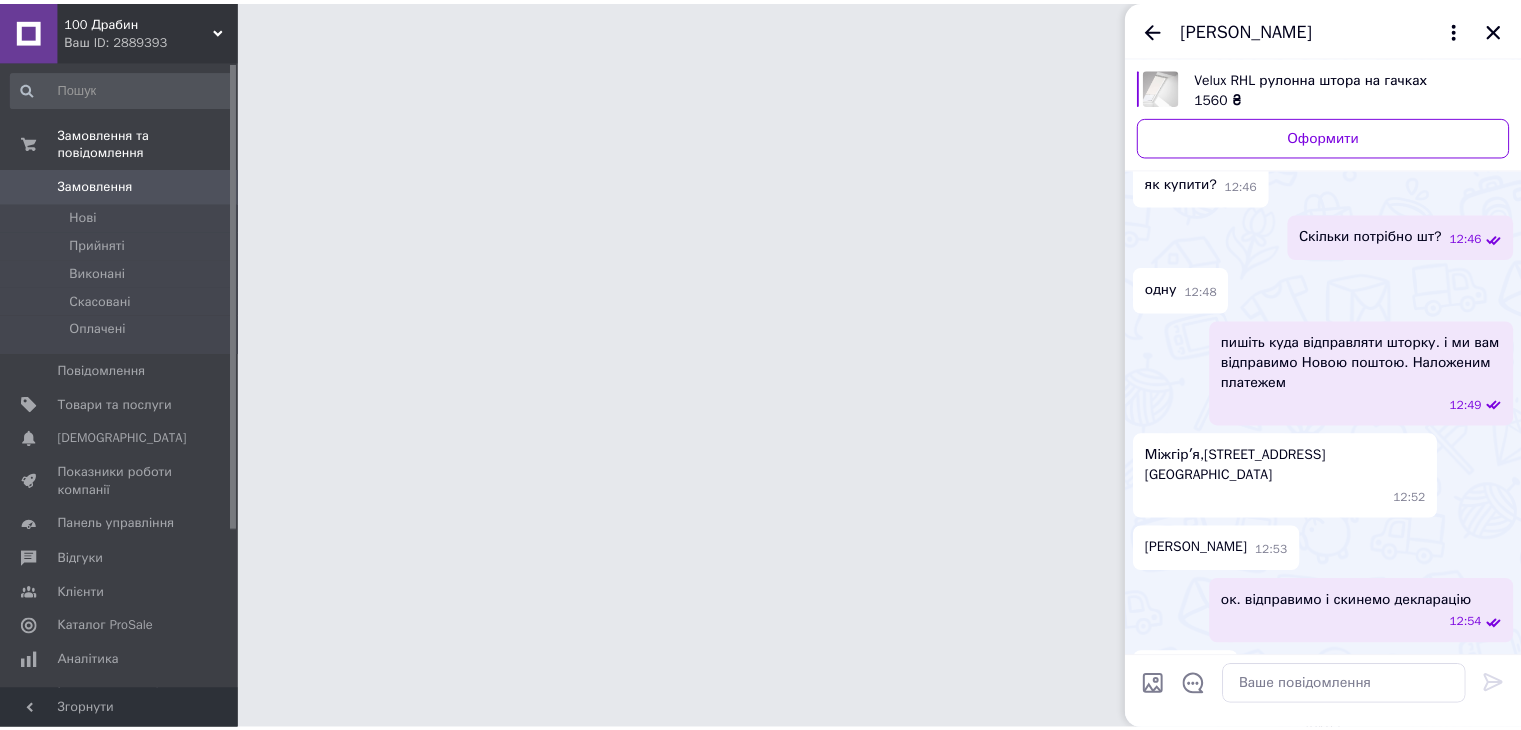 scroll, scrollTop: 2110, scrollLeft: 0, axis: vertical 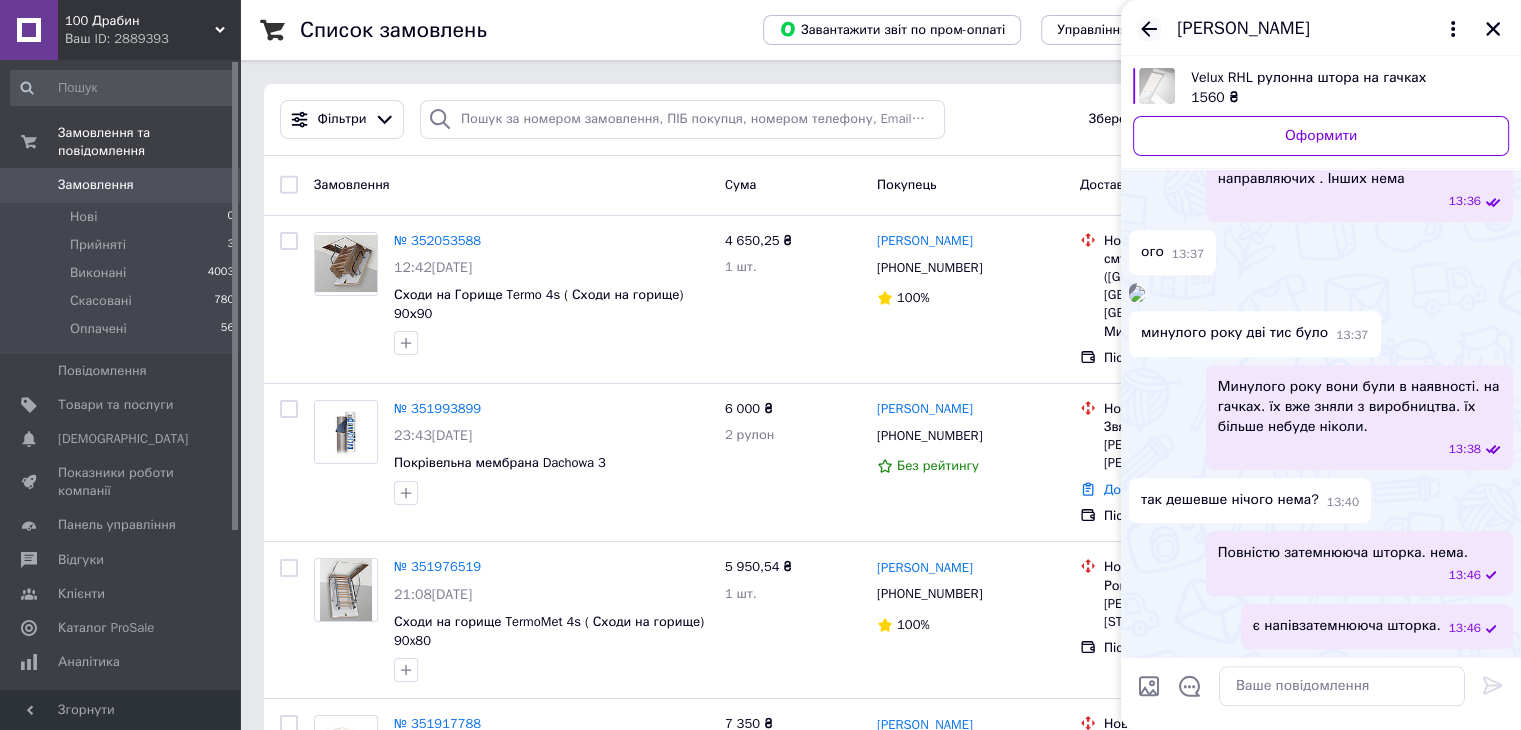 click 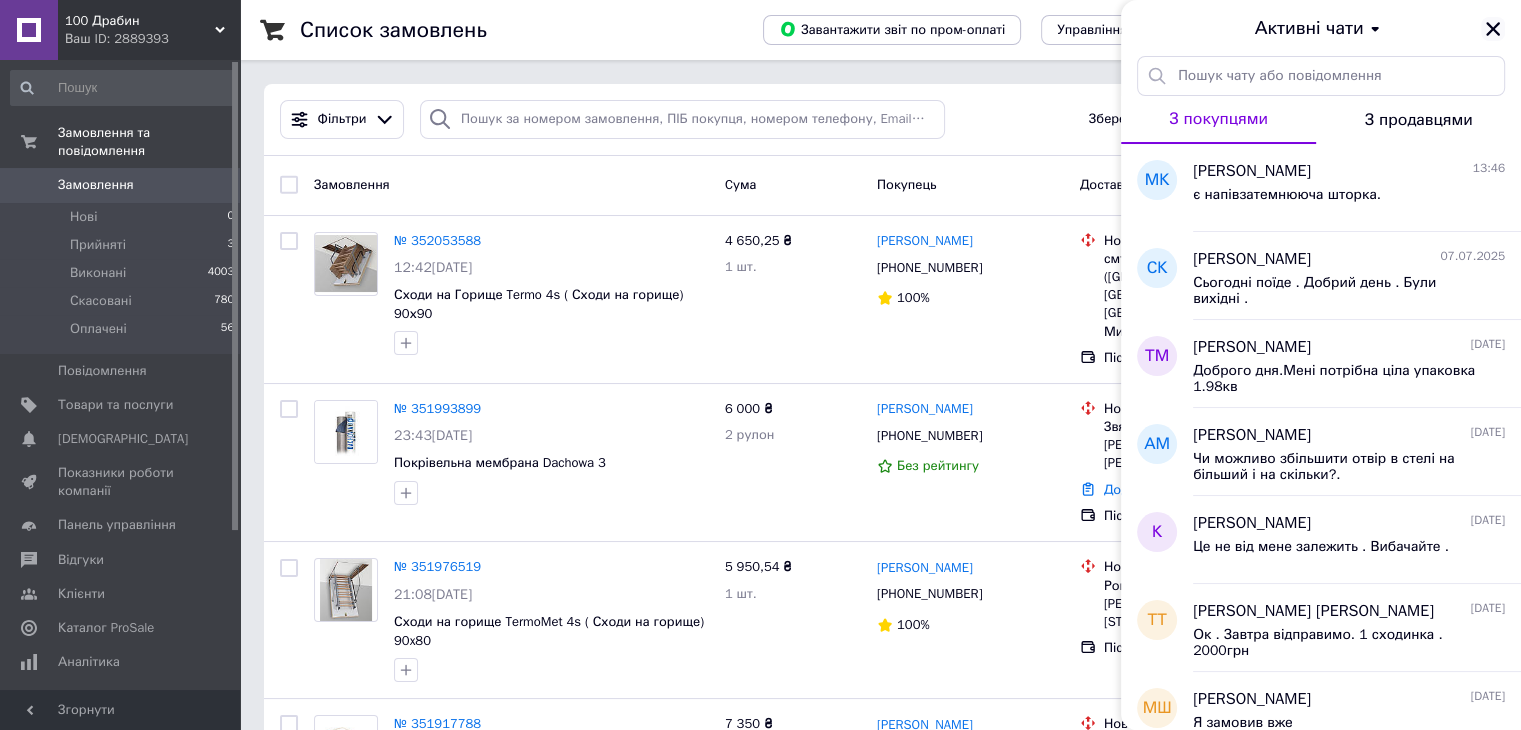 drag, startPoint x: 1498, startPoint y: 25, endPoint x: 1493, endPoint y: 36, distance: 12.083046 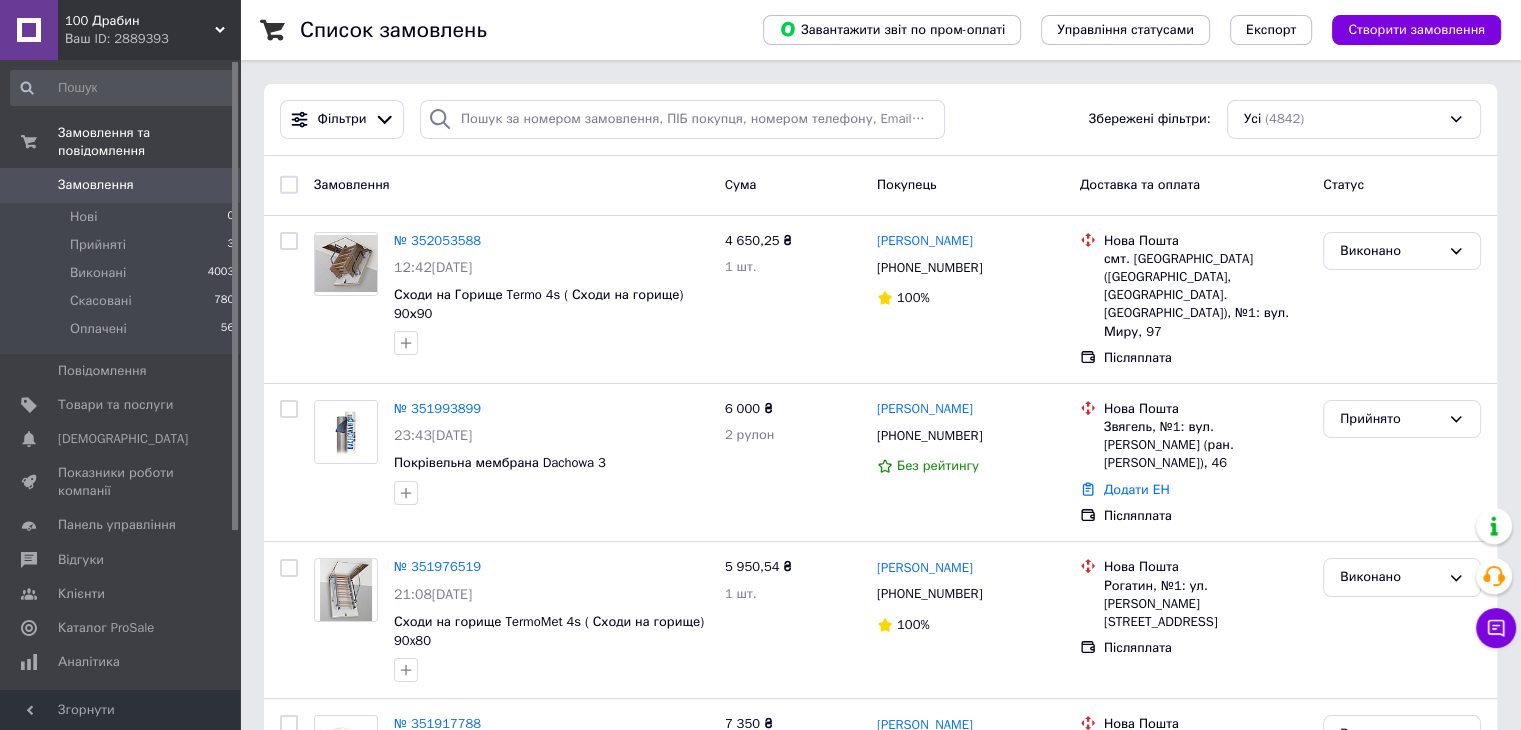 click on "Замовлення" at bounding box center [96, 185] 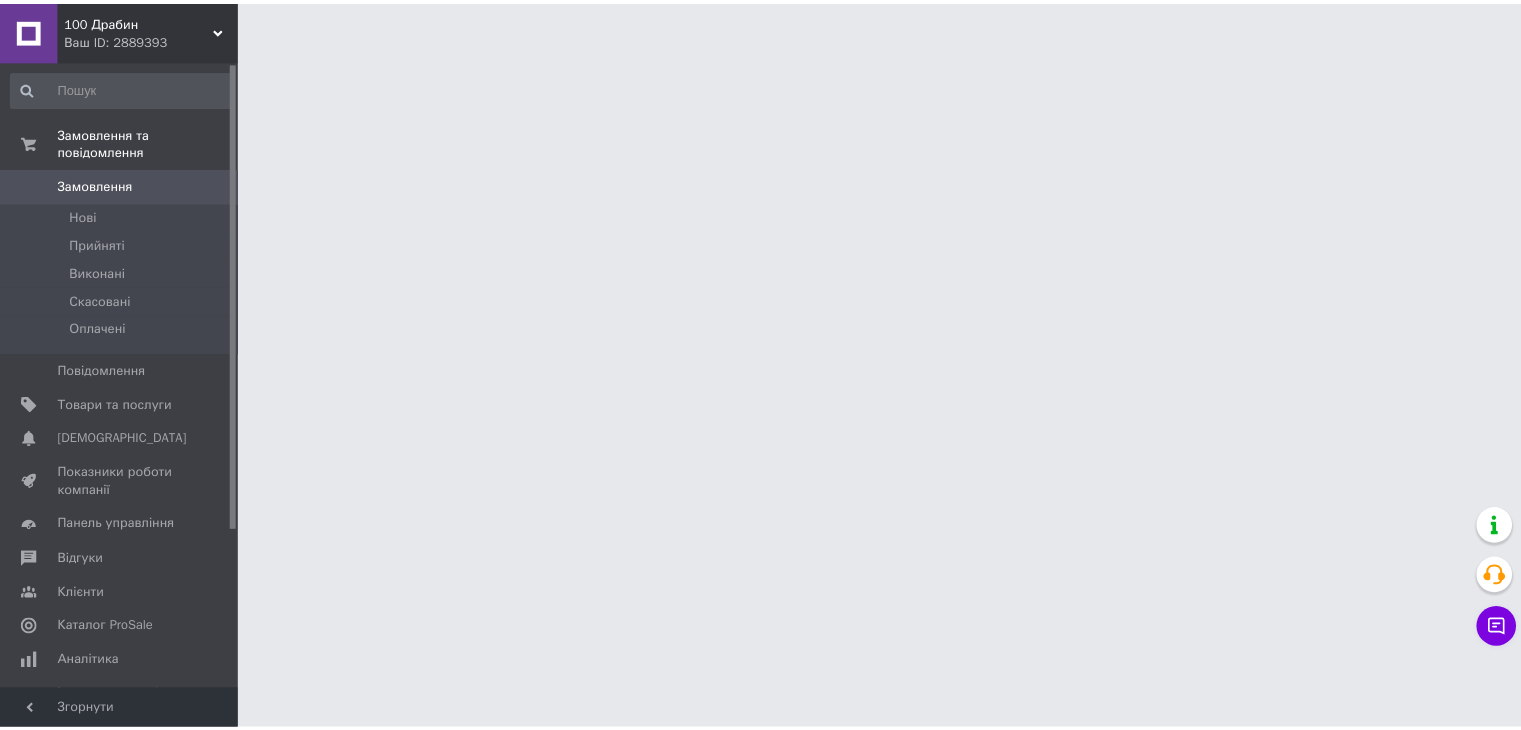 scroll, scrollTop: 0, scrollLeft: 0, axis: both 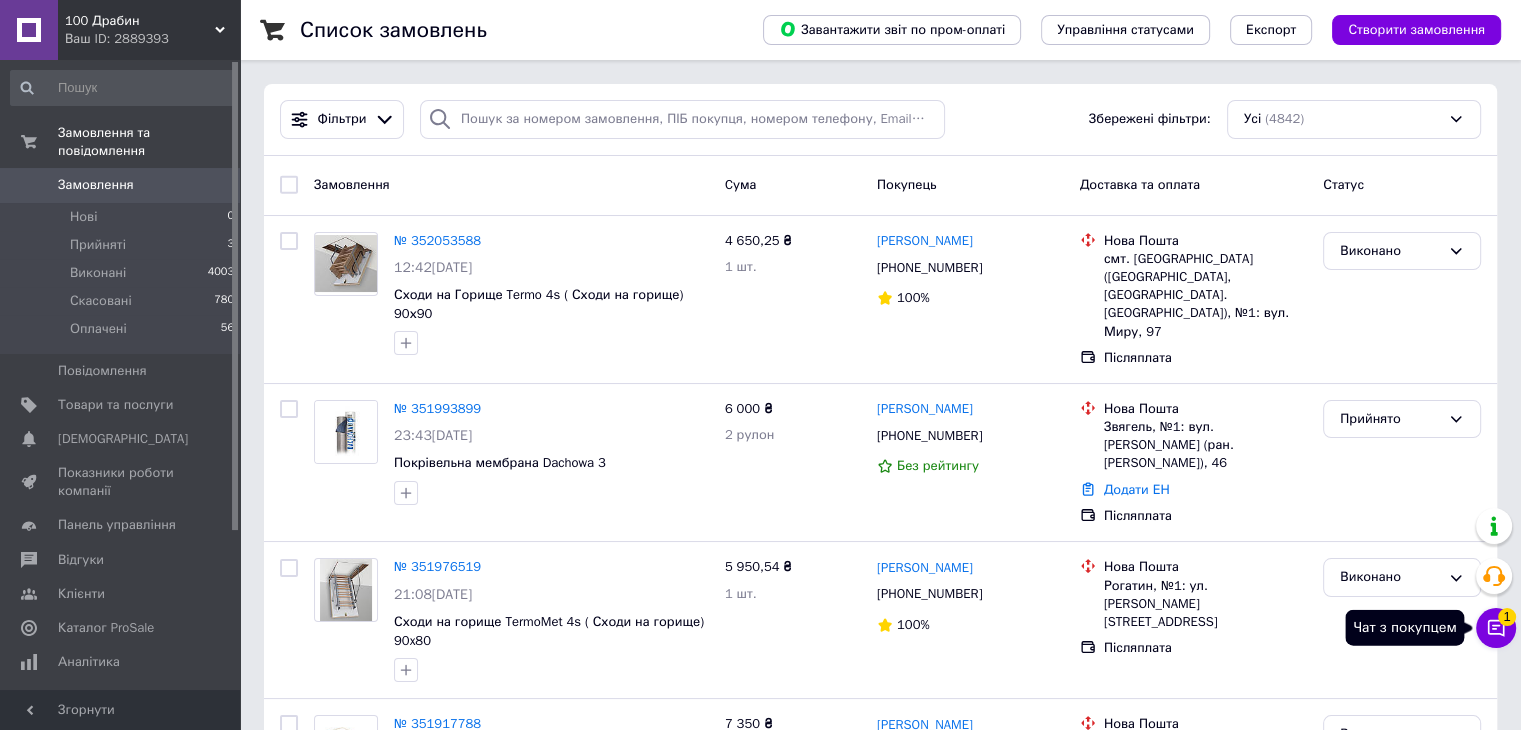 click 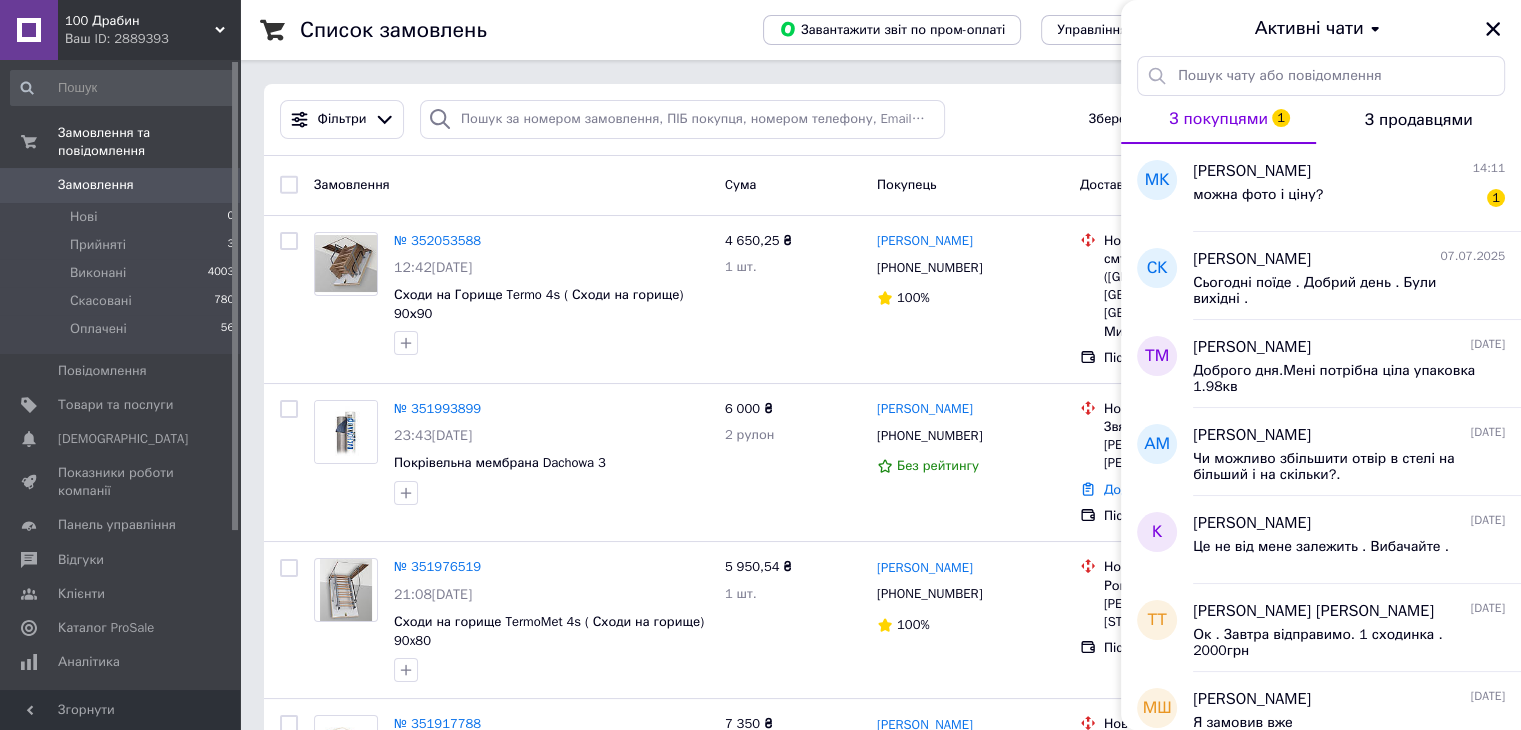 click on "Завантажити звіт по пром-оплаті Управління статусами Експорт Створити замовлення" at bounding box center [1112, 30] 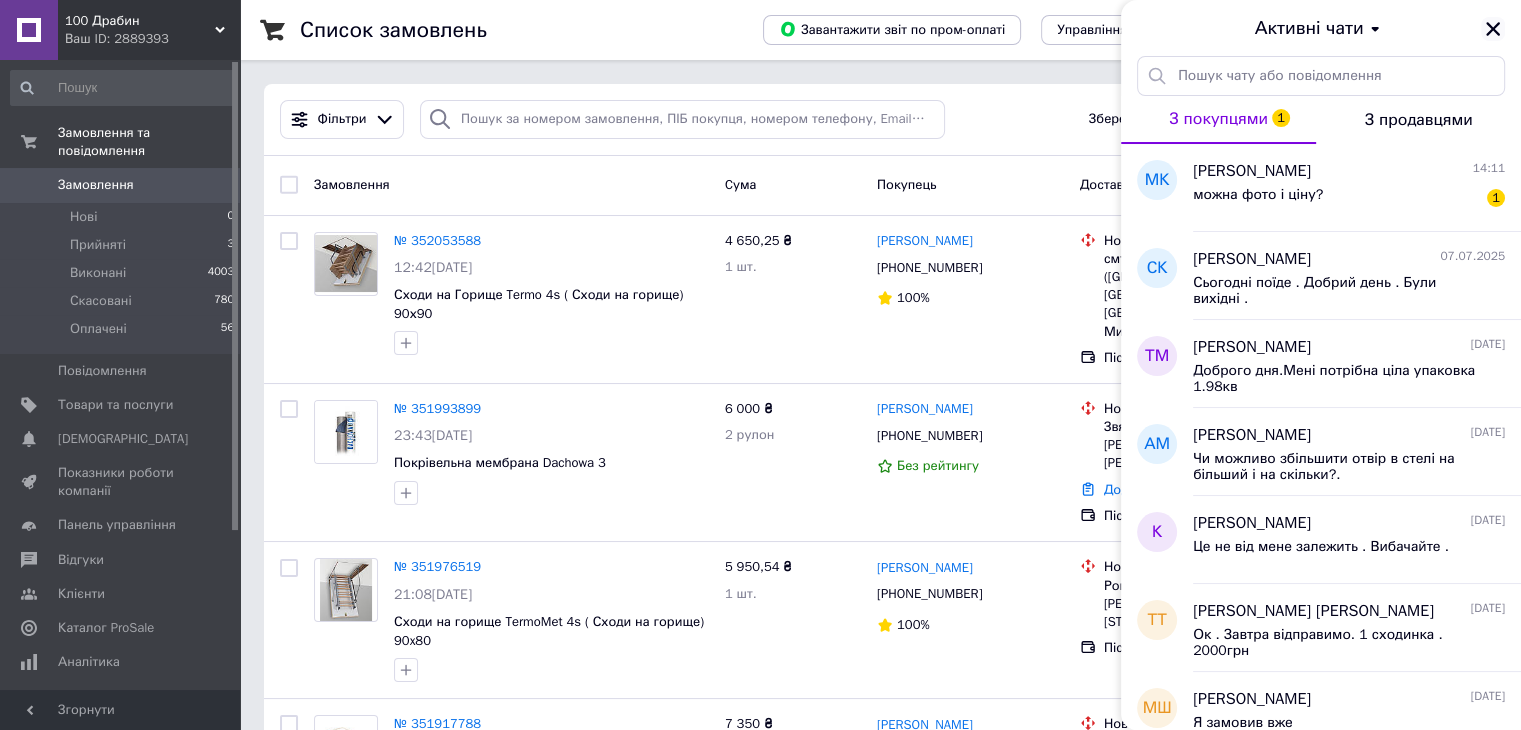 click 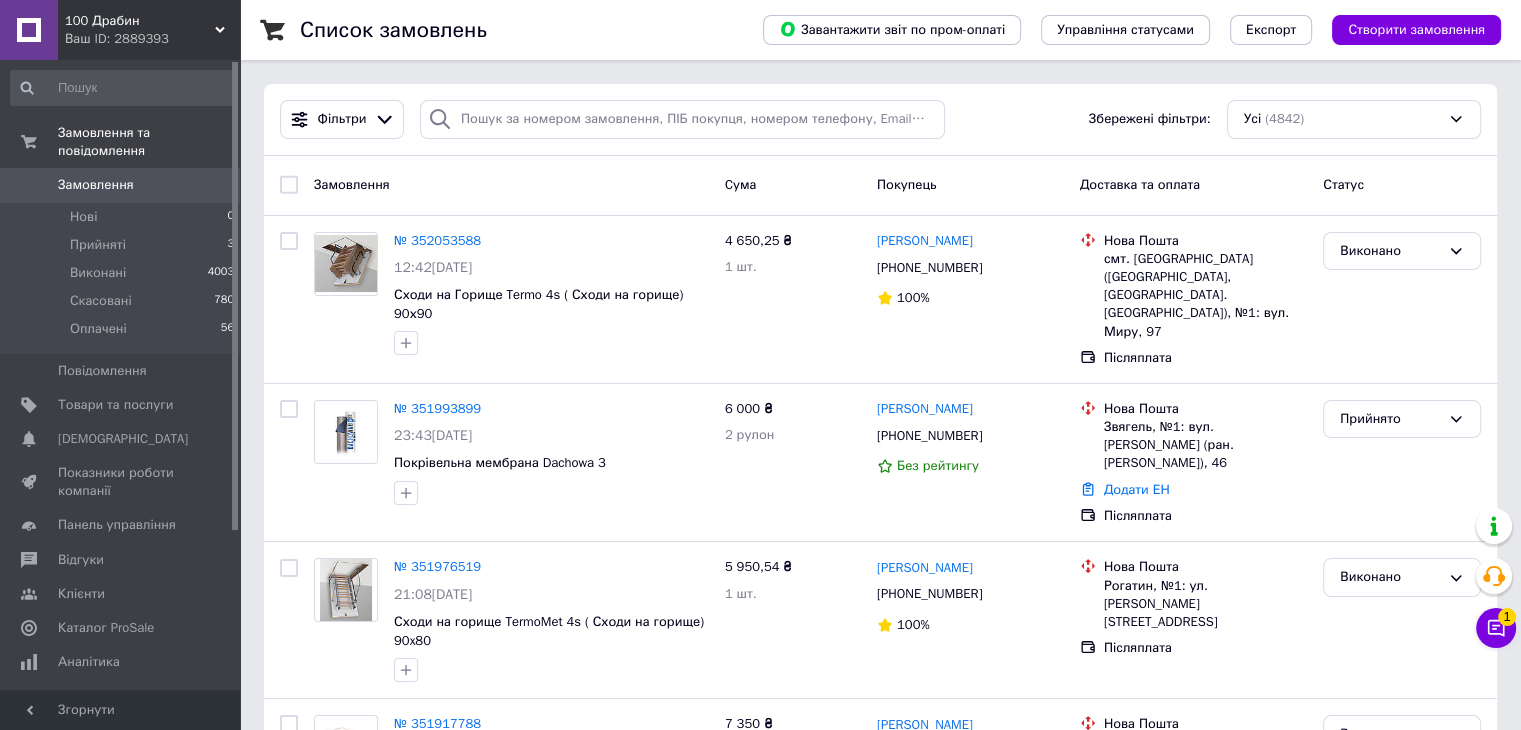 click on "Список замовлень" at bounding box center [511, 30] 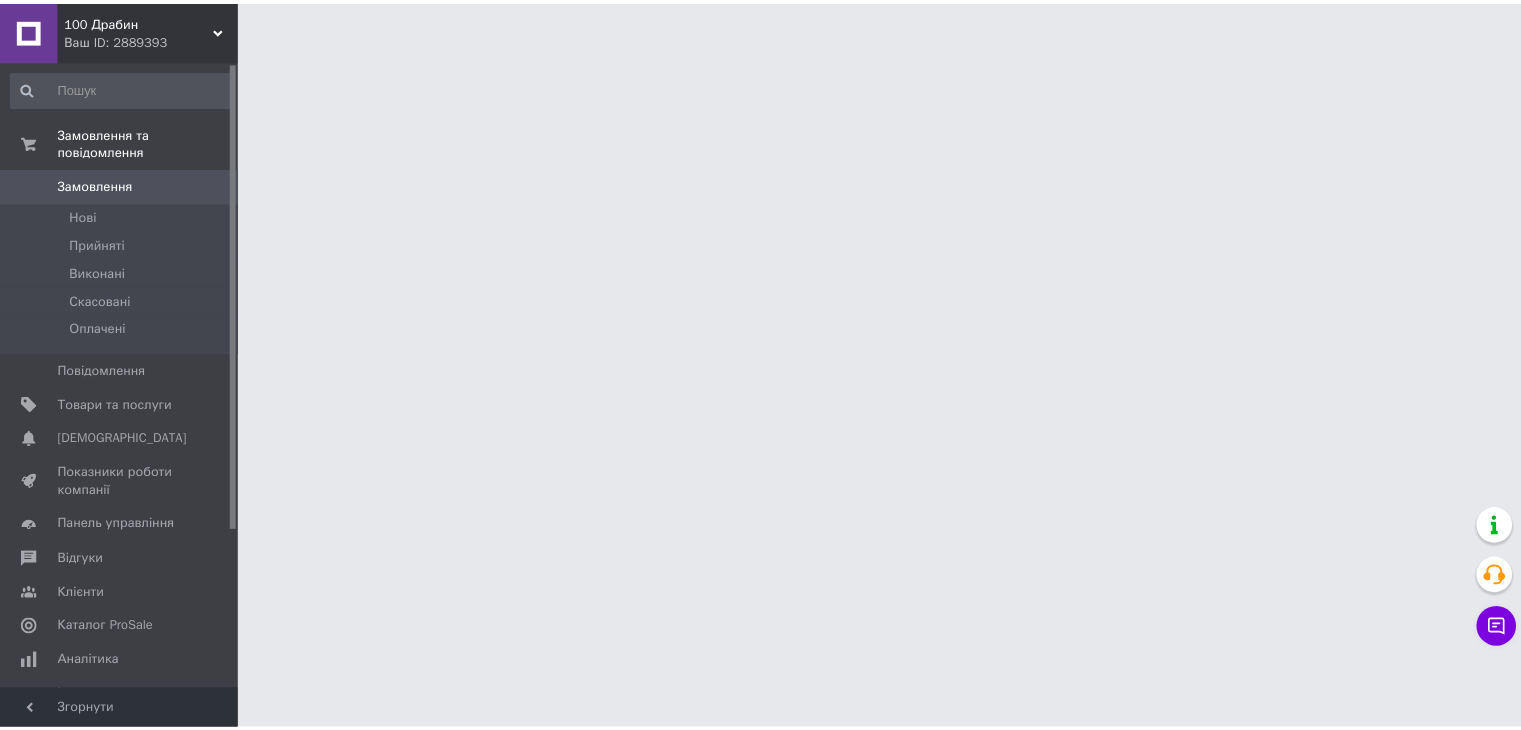 scroll, scrollTop: 0, scrollLeft: 0, axis: both 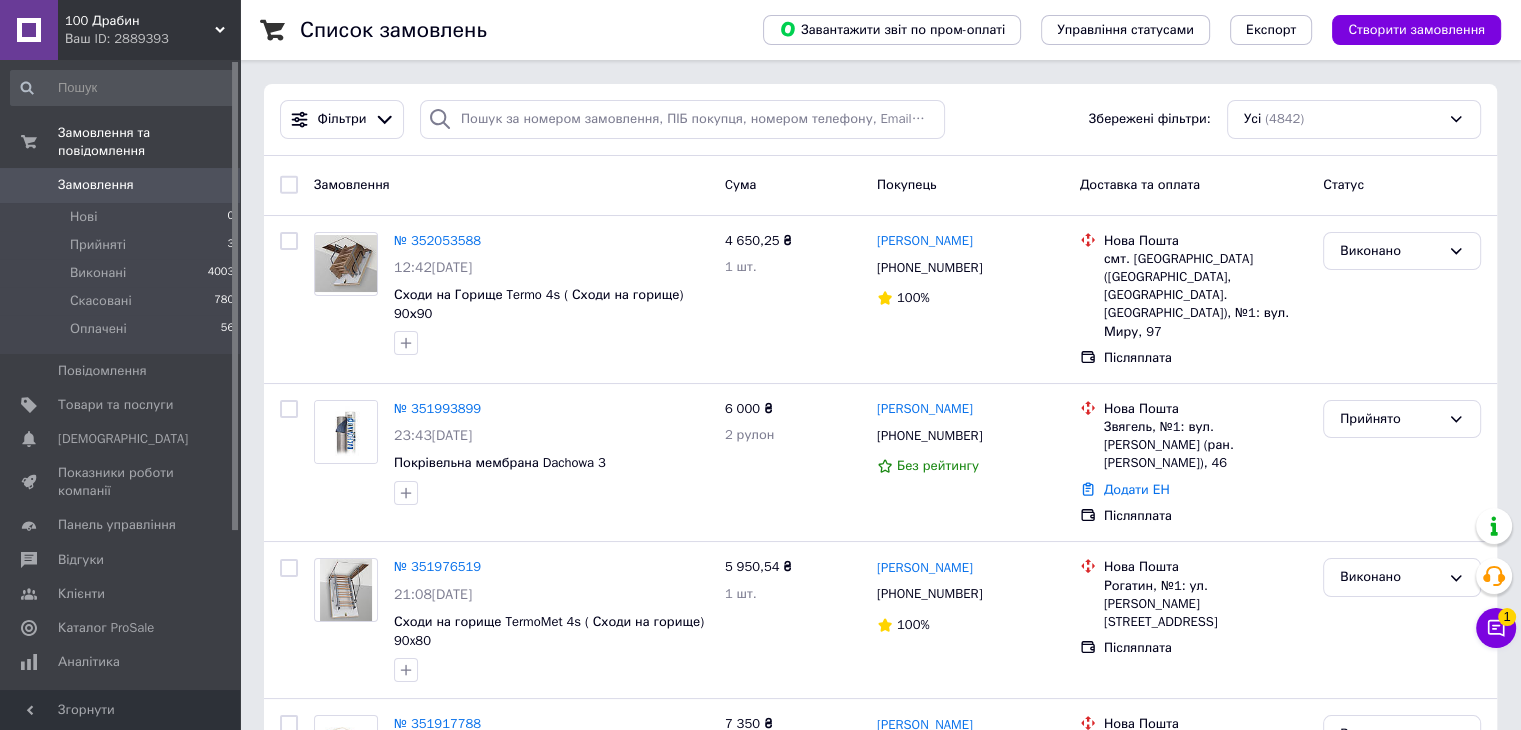 drag, startPoint x: 564, startPoint y: 20, endPoint x: 496, endPoint y: 0, distance: 70.88018 